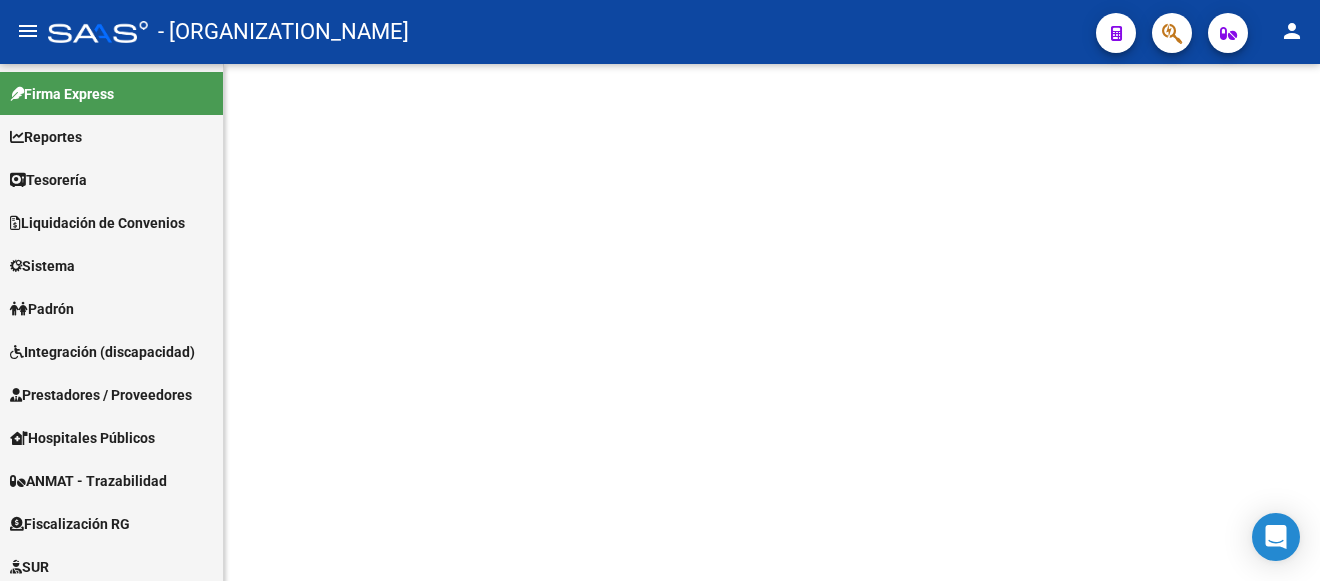 scroll, scrollTop: 0, scrollLeft: 0, axis: both 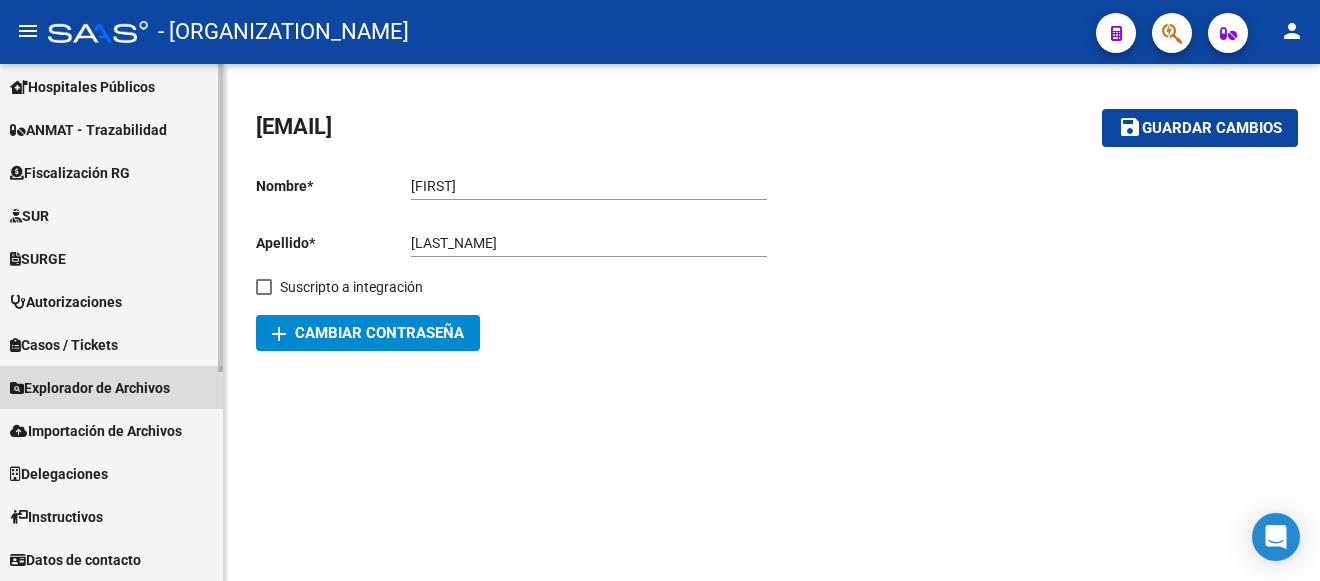 click on "Explorador de Archivos" at bounding box center [90, 388] 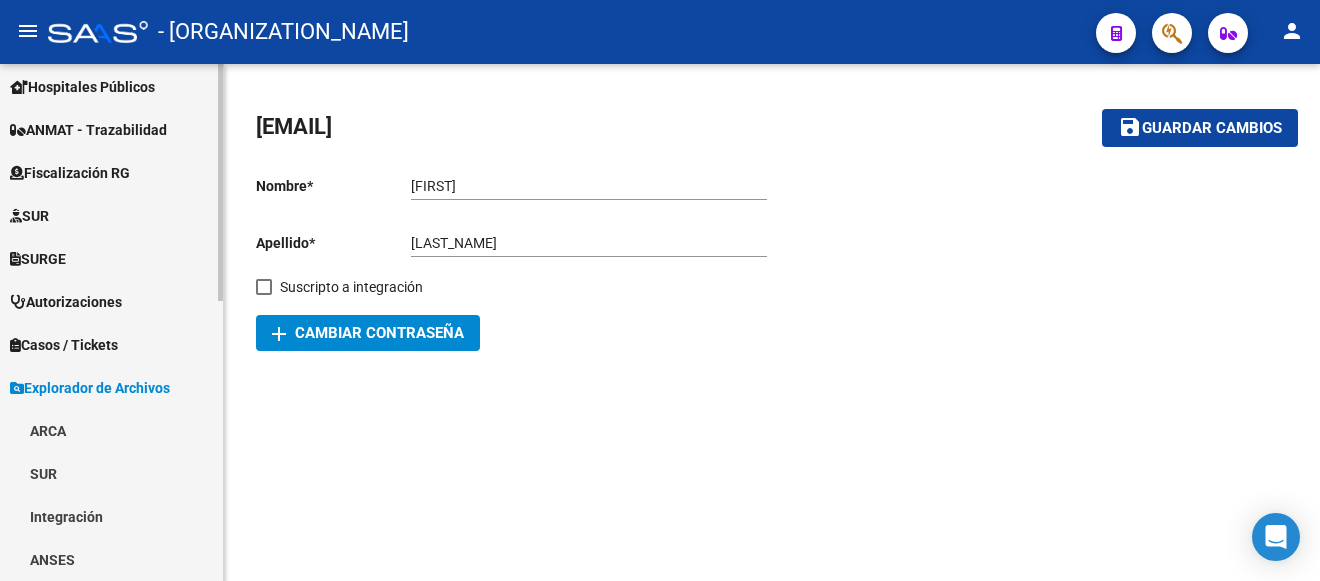 click on "ARCA" at bounding box center [111, 430] 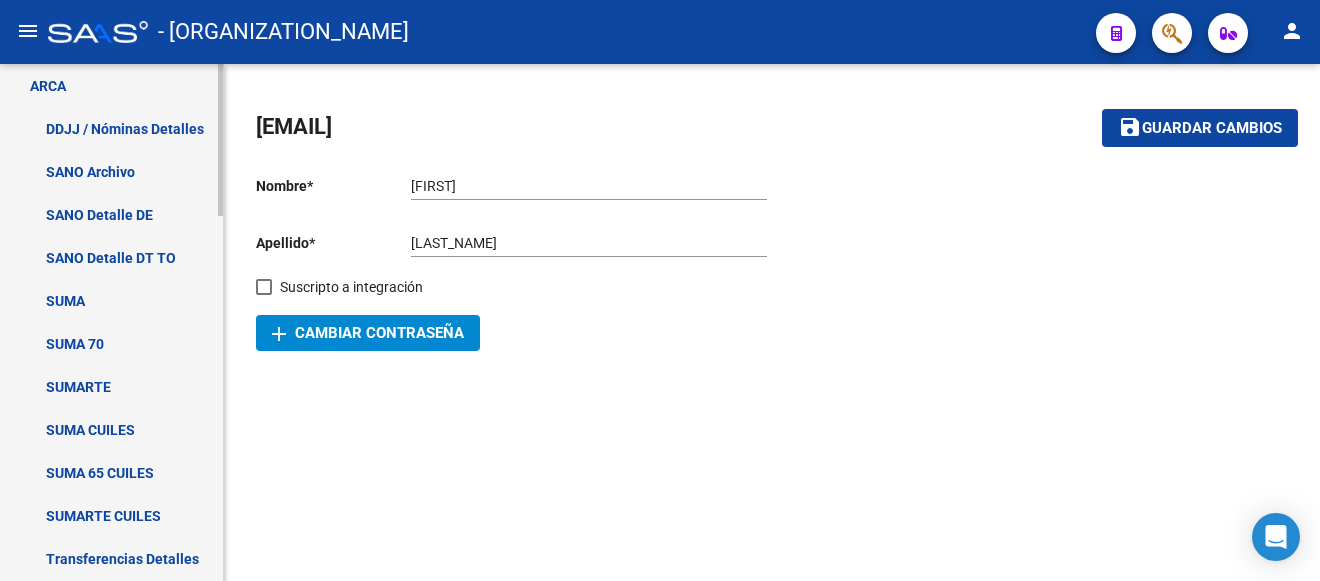 scroll, scrollTop: 851, scrollLeft: 0, axis: vertical 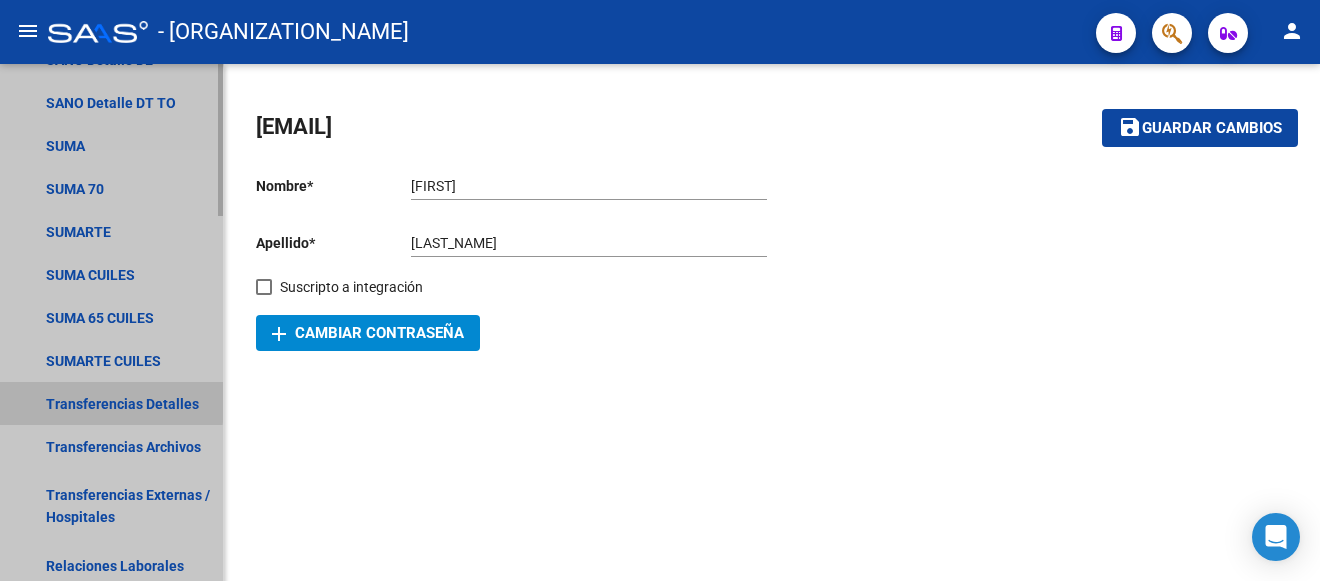click on "Transferencias Detalles" at bounding box center (111, 403) 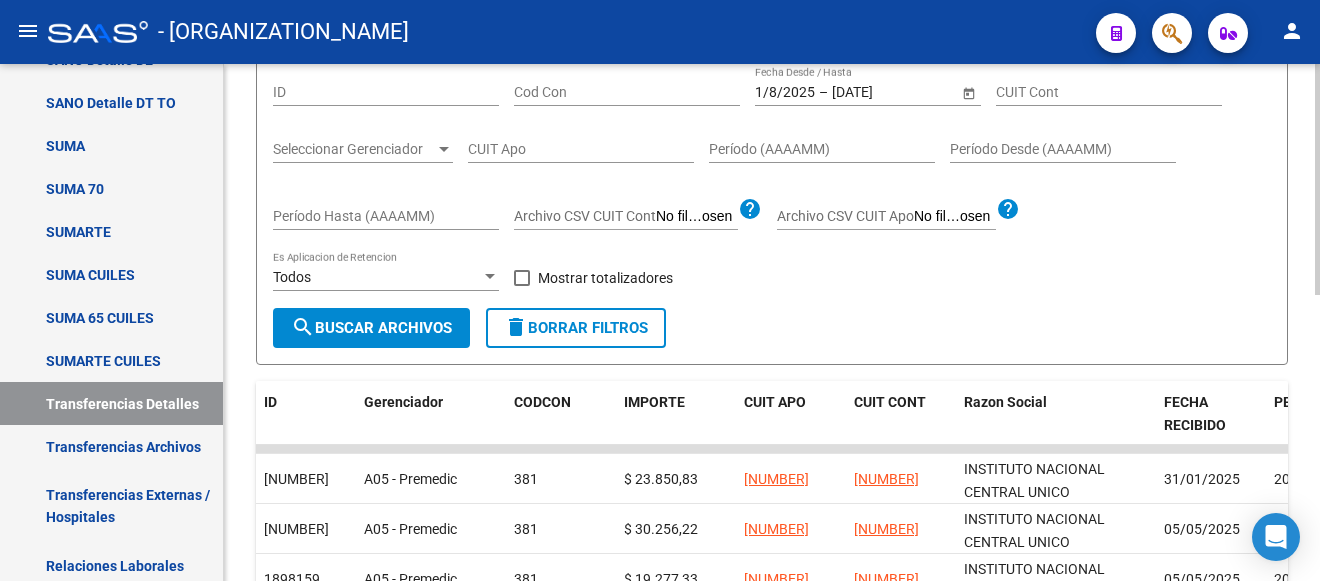scroll, scrollTop: 100, scrollLeft: 0, axis: vertical 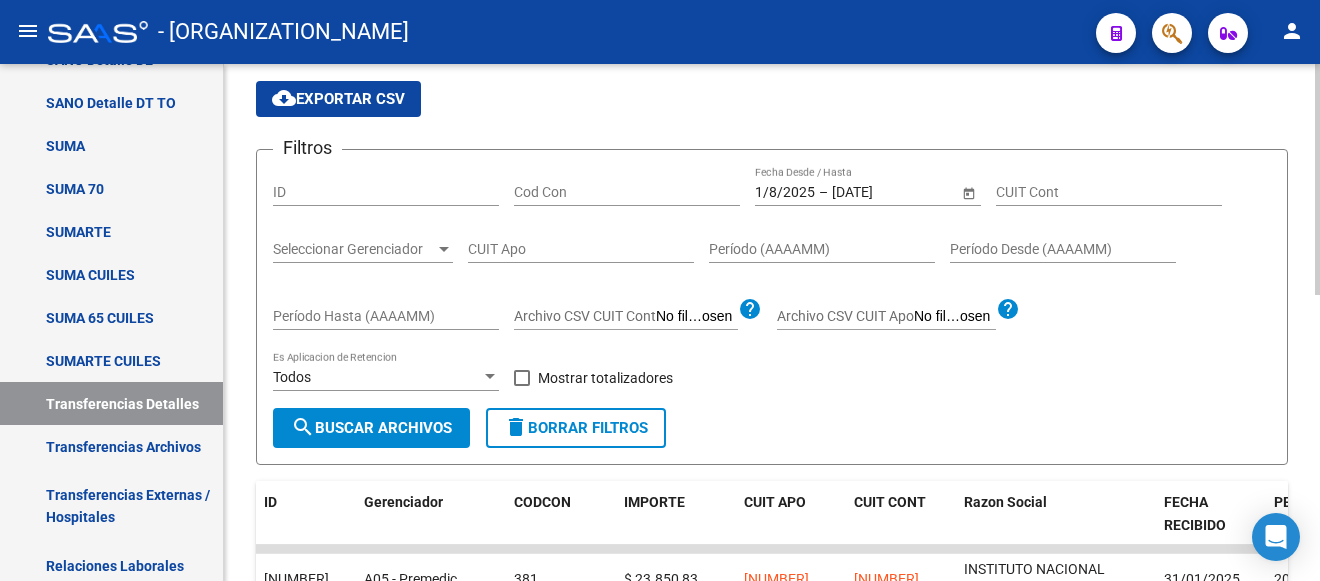click on "1/8/2025" at bounding box center [785, 192] 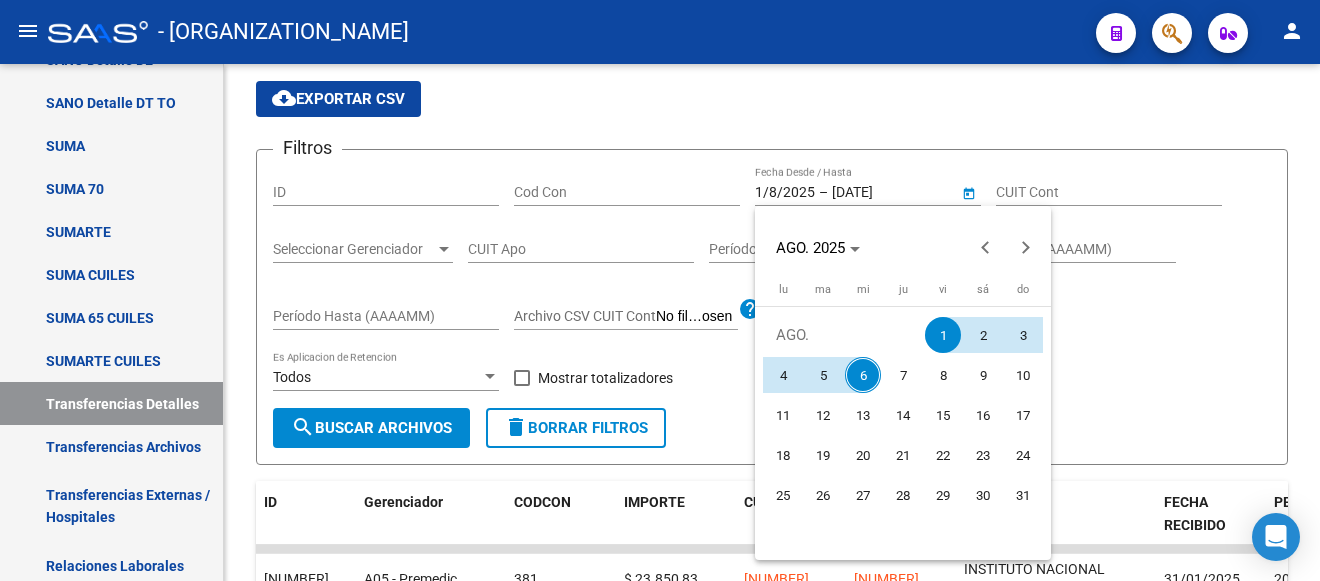 click on "4" at bounding box center (783, 375) 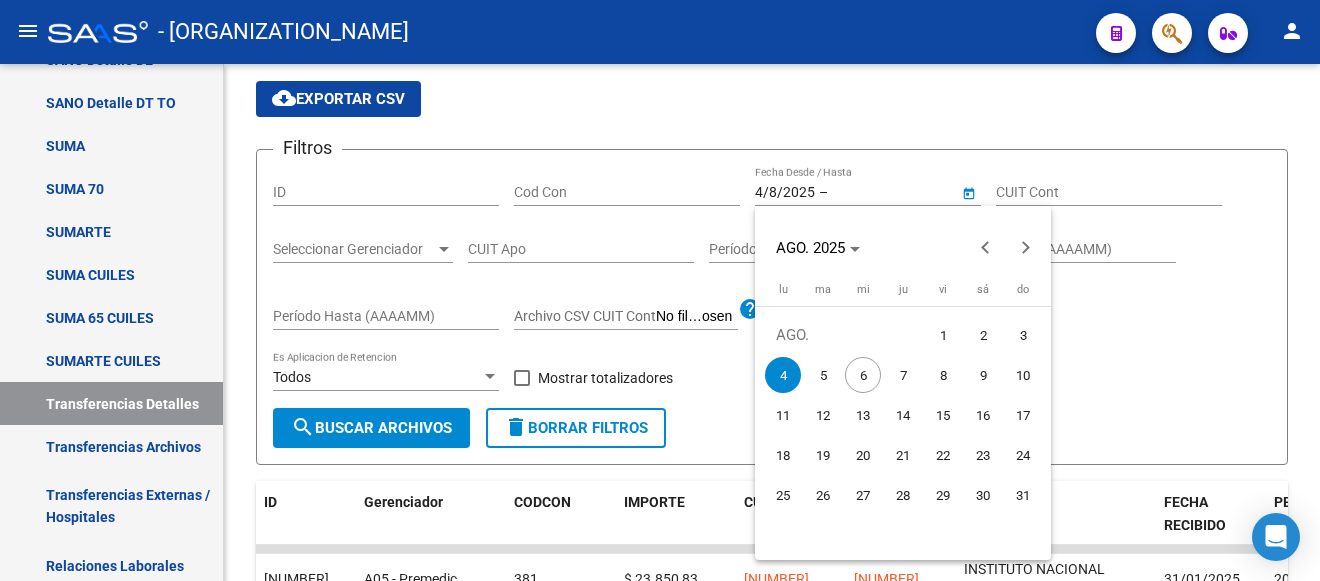 click on "4" at bounding box center [783, 375] 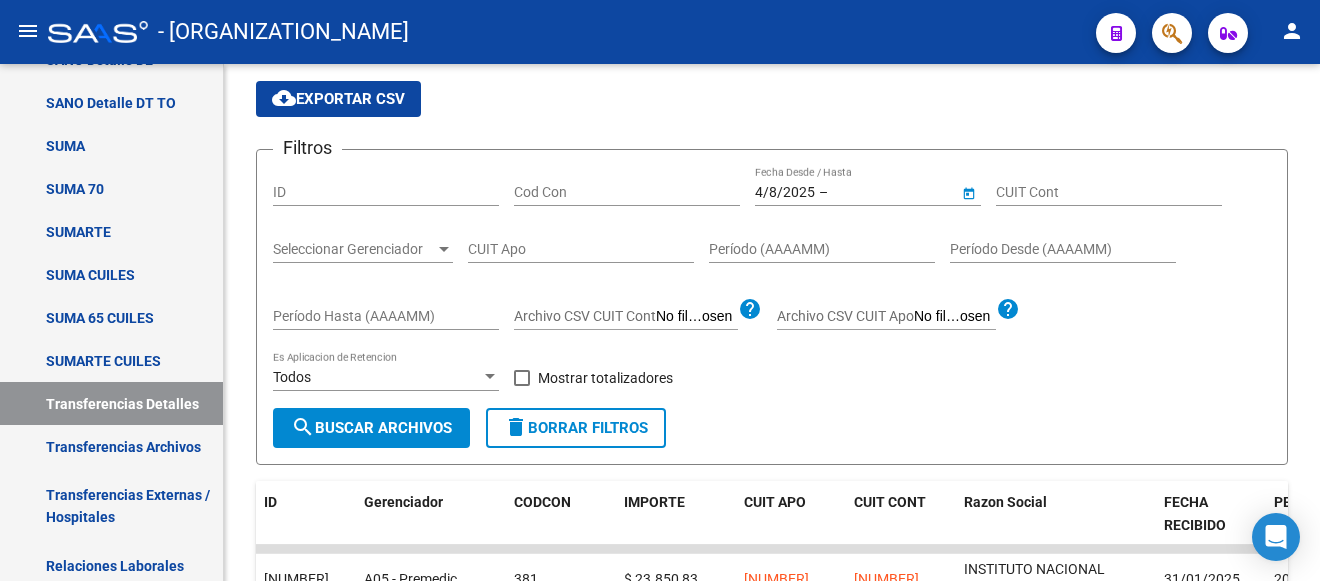 type on "4/8/2025" 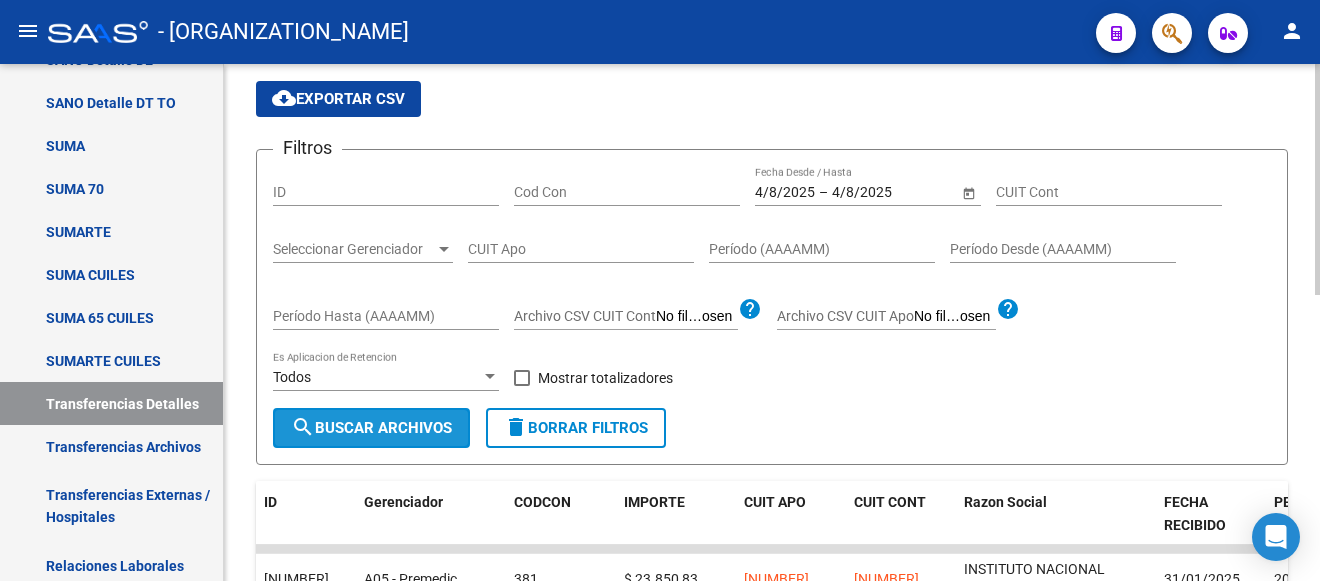 click on "search  Buscar Archivos" 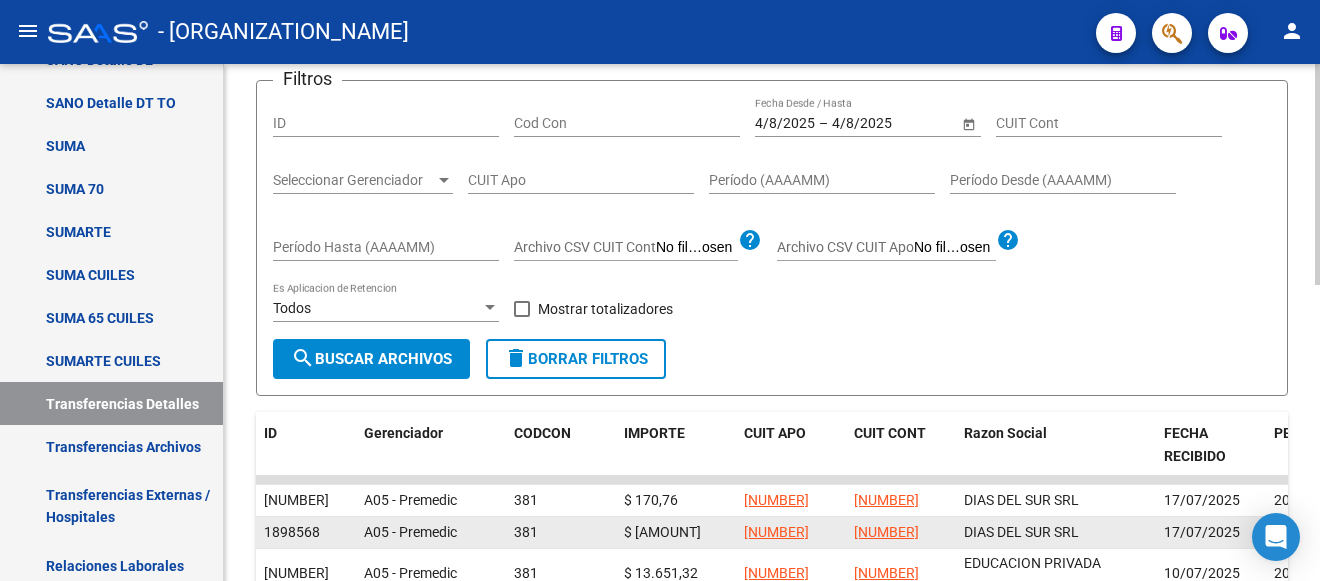 scroll, scrollTop: 300, scrollLeft: 0, axis: vertical 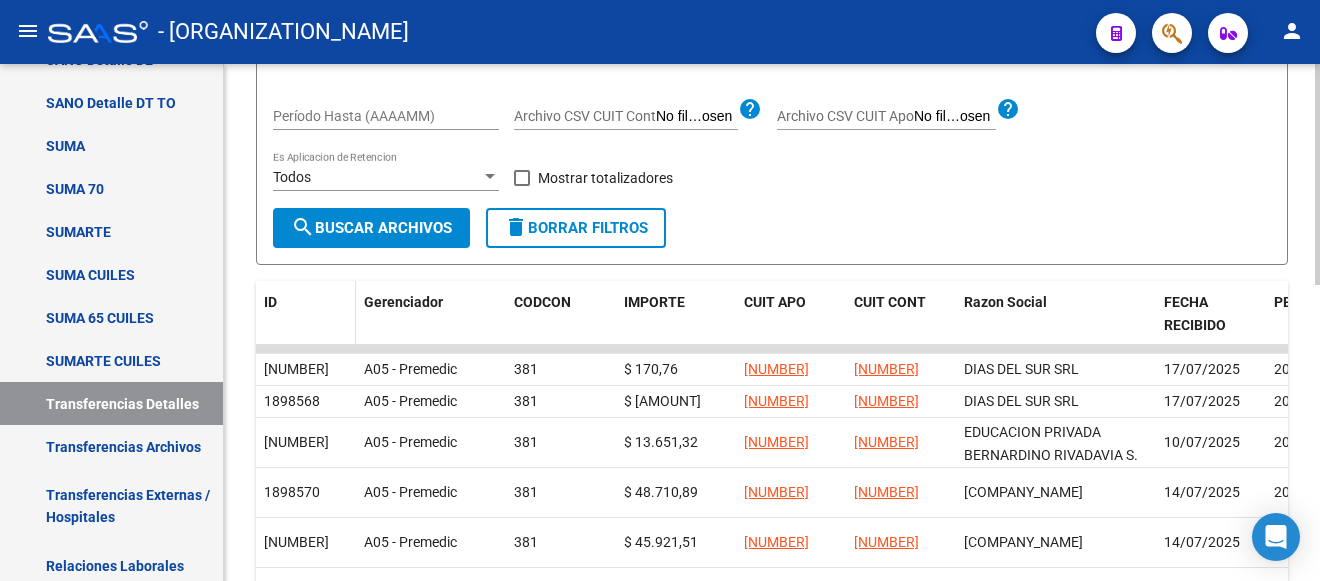 click on "ID" 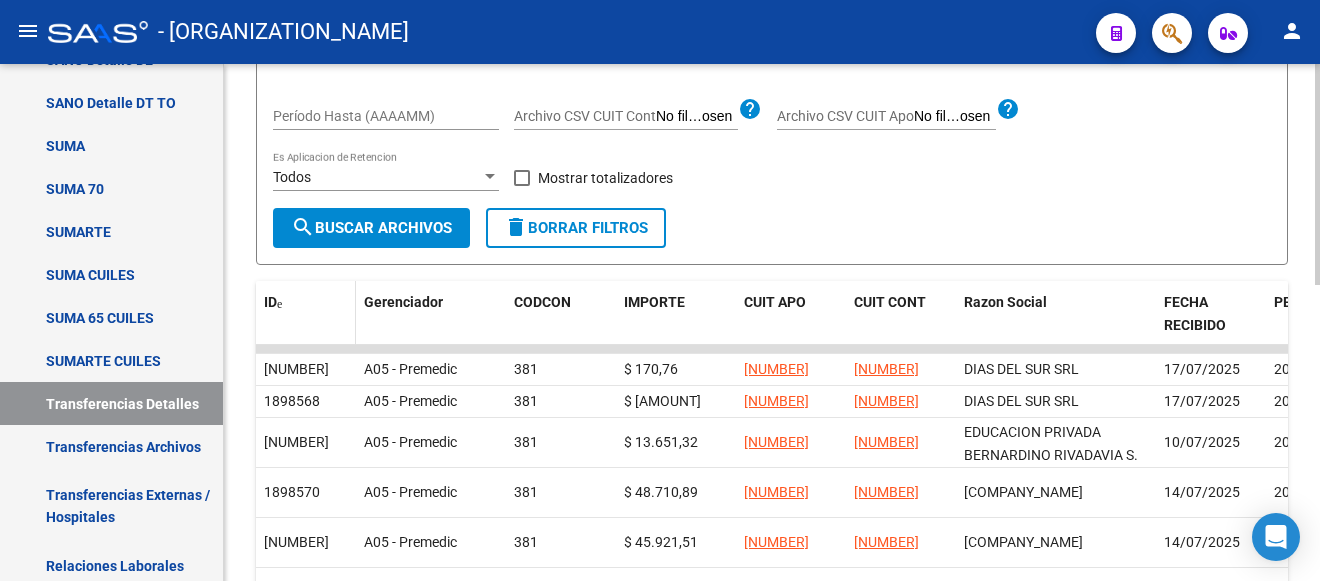 click on "ID" 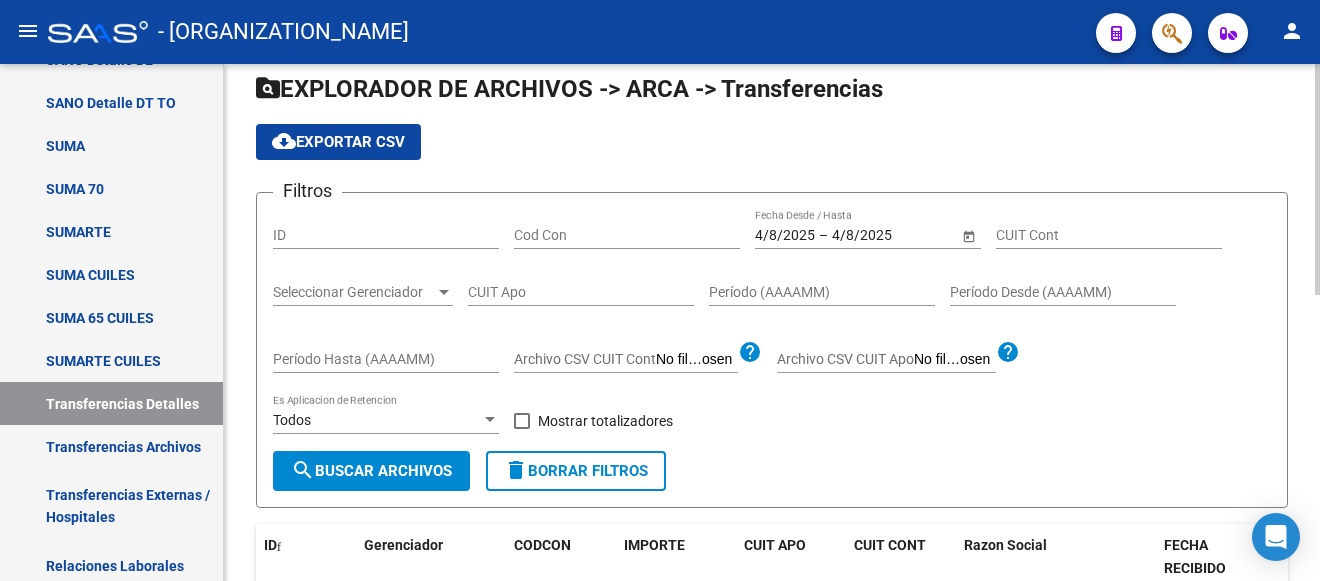 scroll, scrollTop: 0, scrollLeft: 0, axis: both 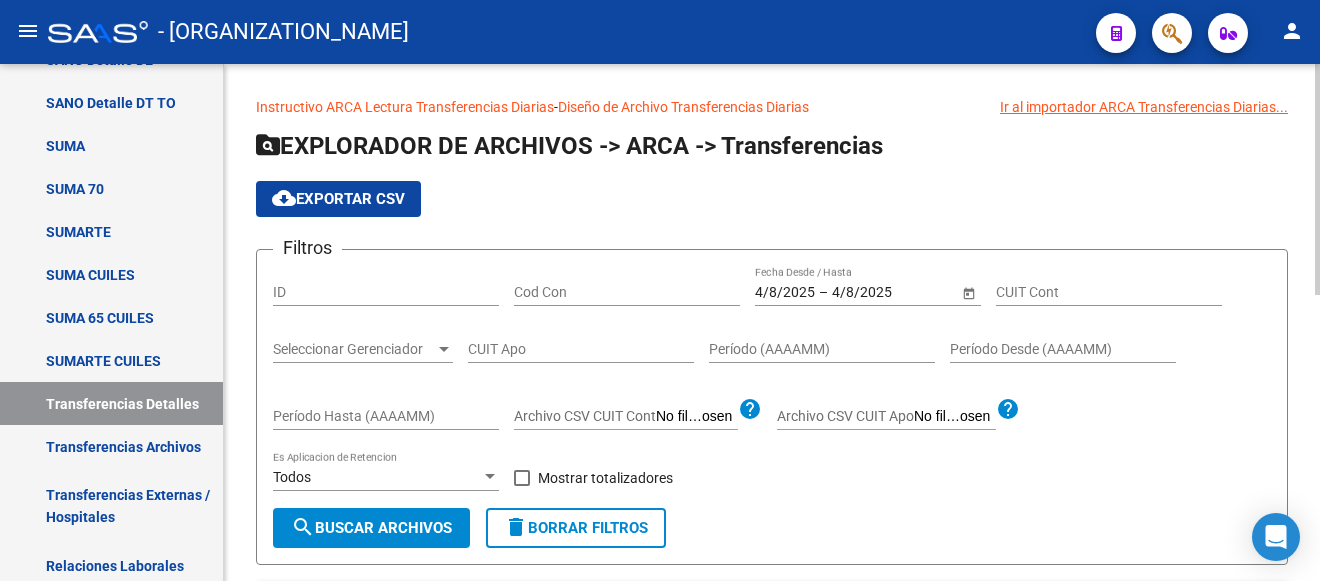 click on "4/8/2025" at bounding box center (785, 292) 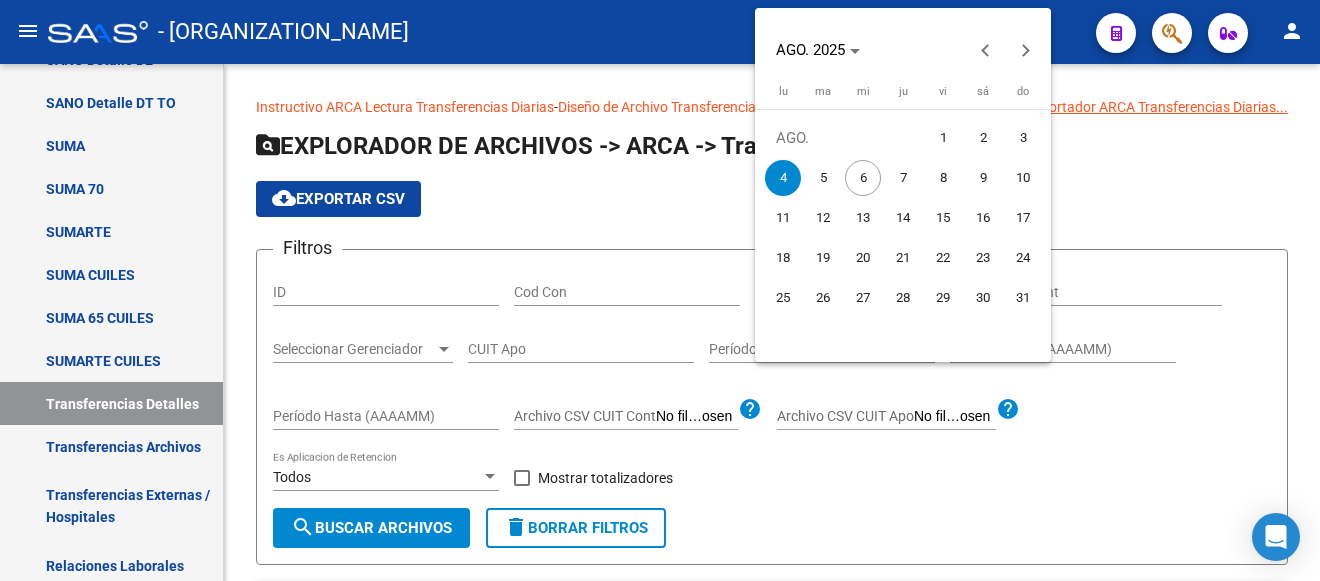 click on "5" at bounding box center [823, 178] 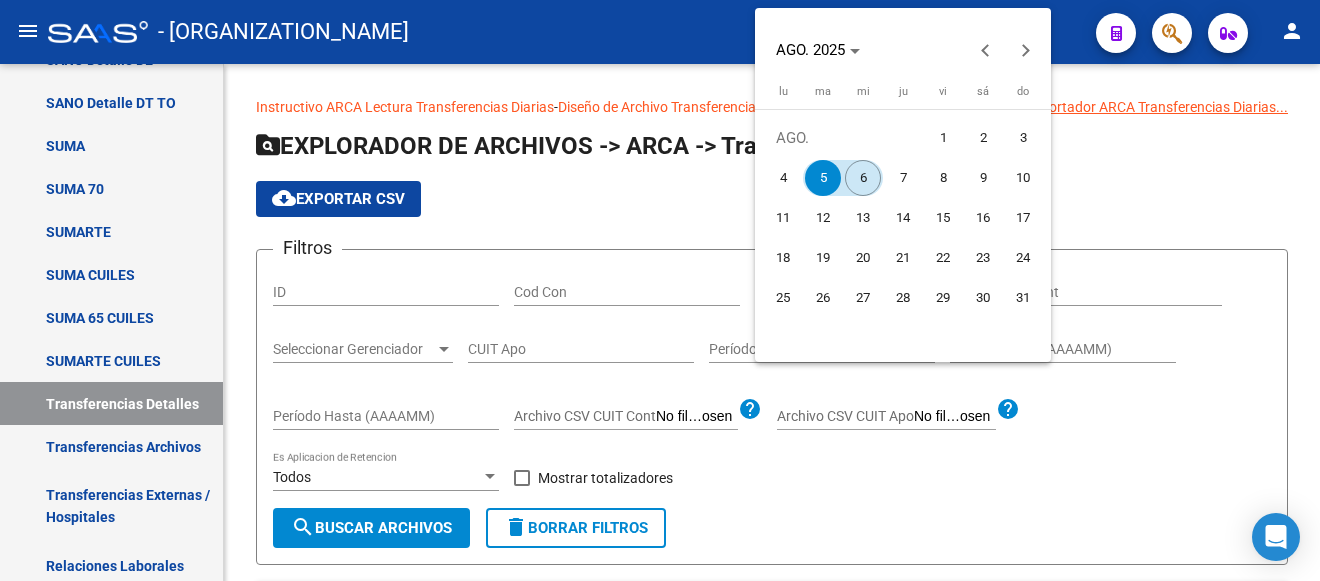 click on "6" at bounding box center (863, 178) 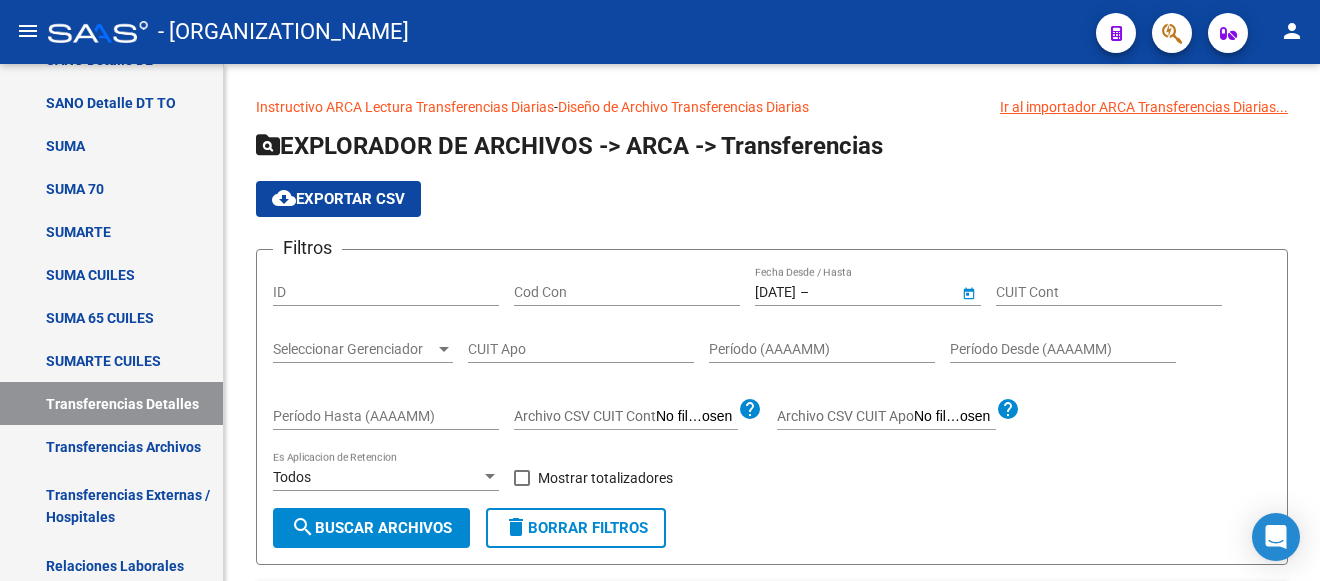 type on "[DATE]" 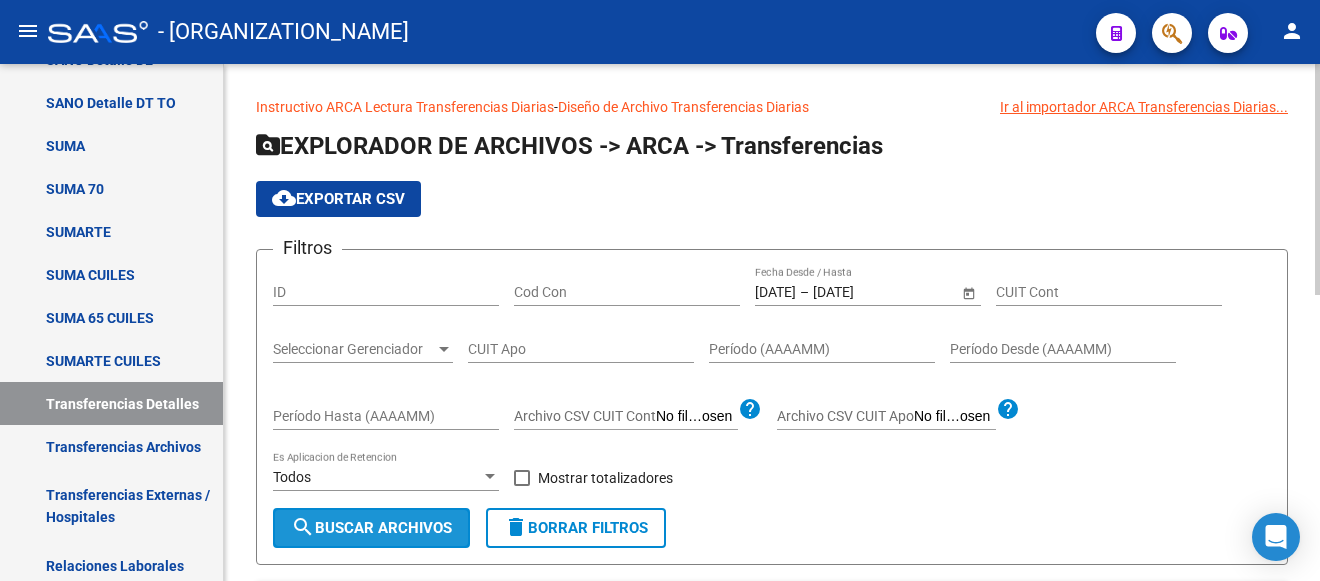 click on "search  Buscar Archivos" 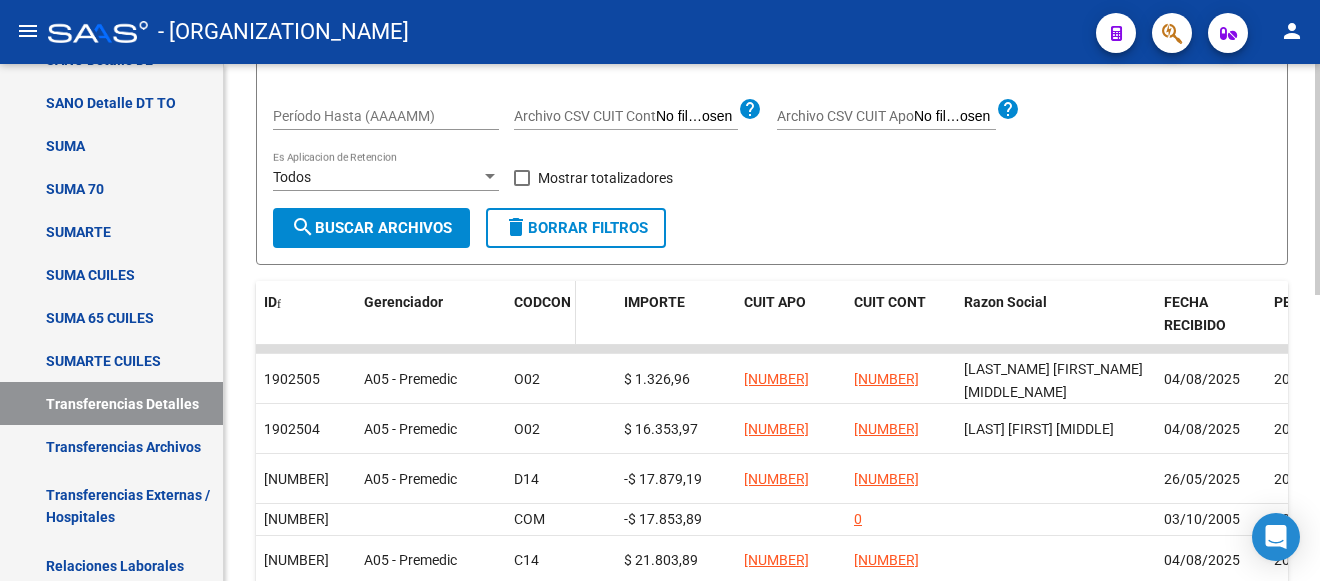 scroll, scrollTop: 0, scrollLeft: 0, axis: both 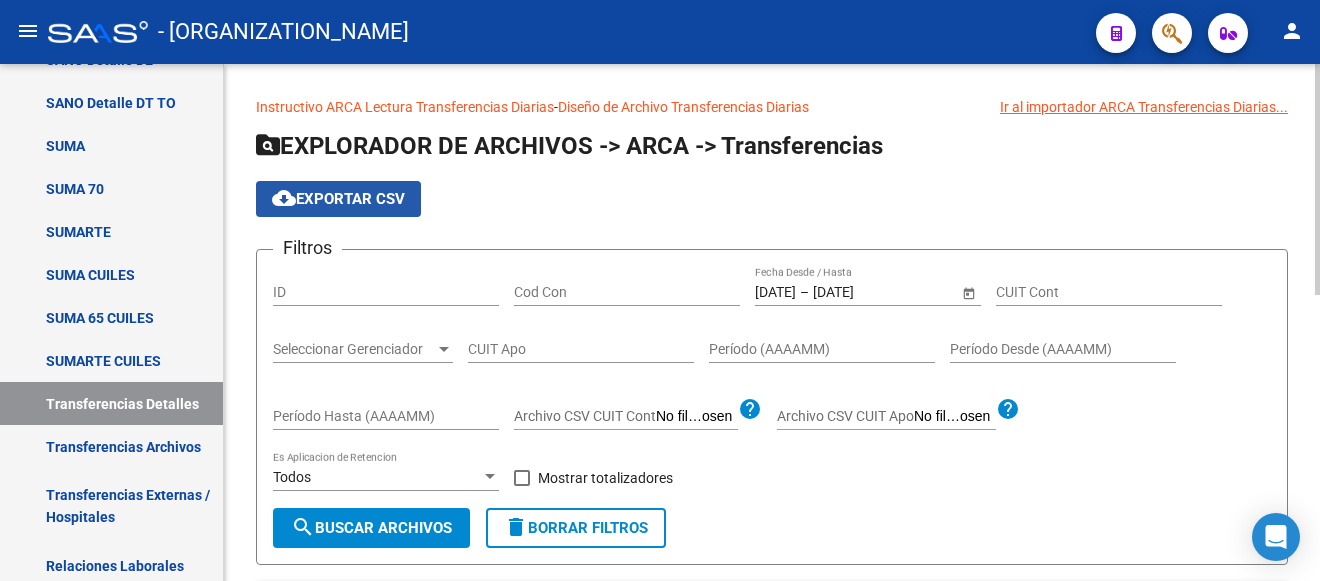 click on "cloud_download  Exportar CSV" 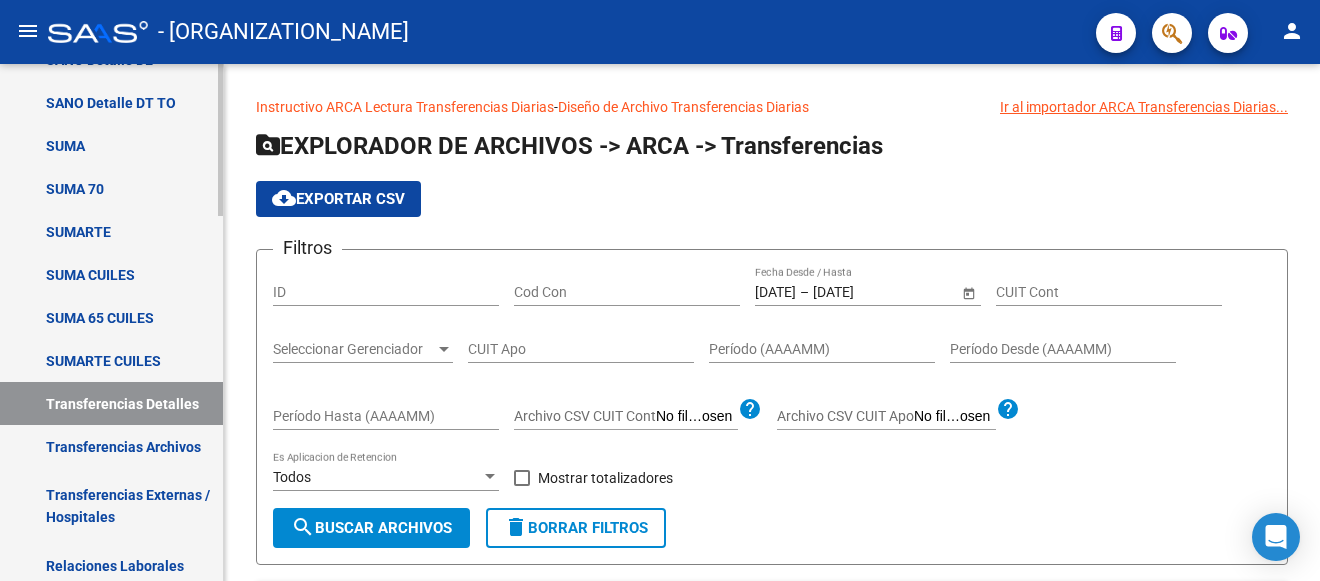 click on "SUMA" at bounding box center (111, 145) 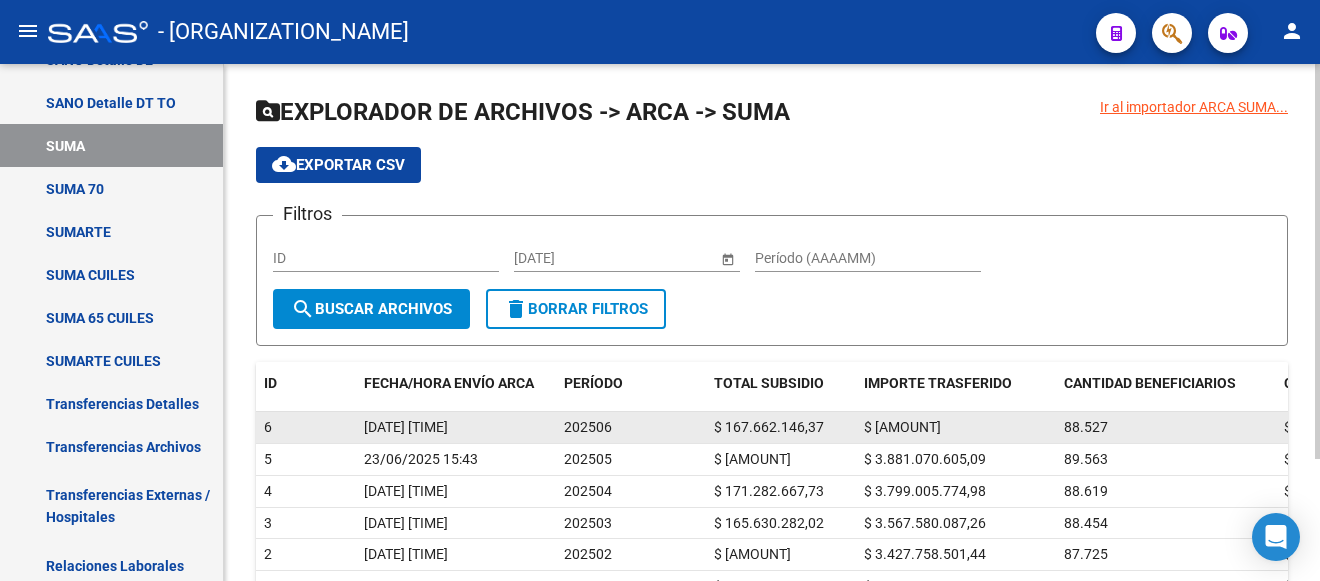 scroll, scrollTop: 100, scrollLeft: 0, axis: vertical 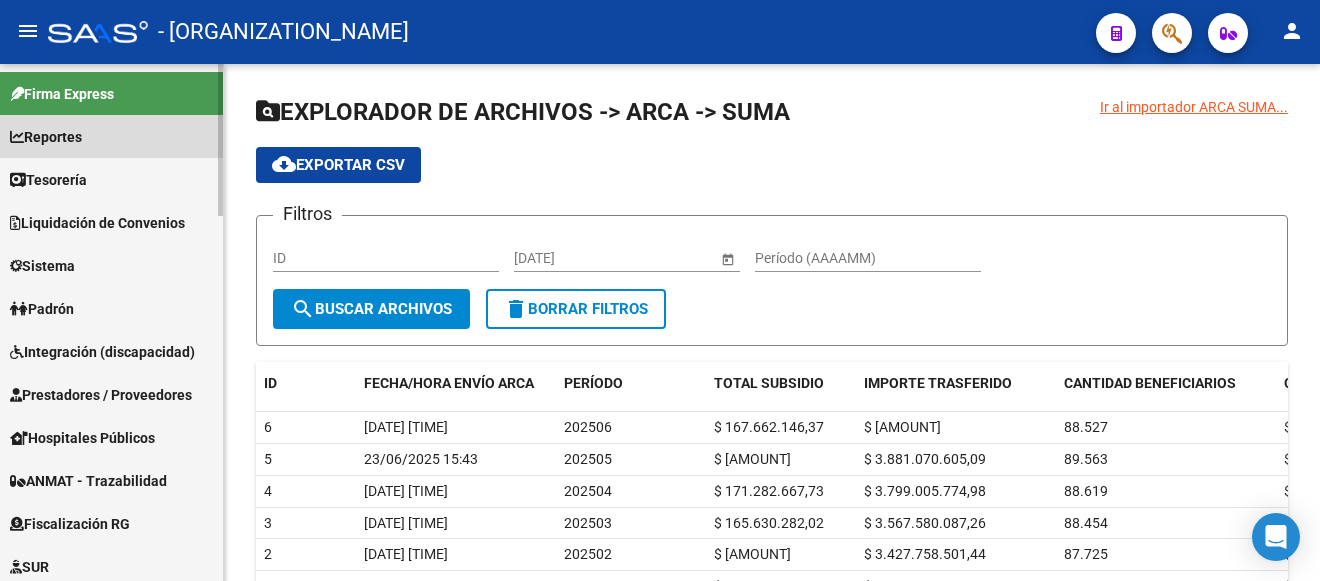 click on "Reportes" at bounding box center [46, 137] 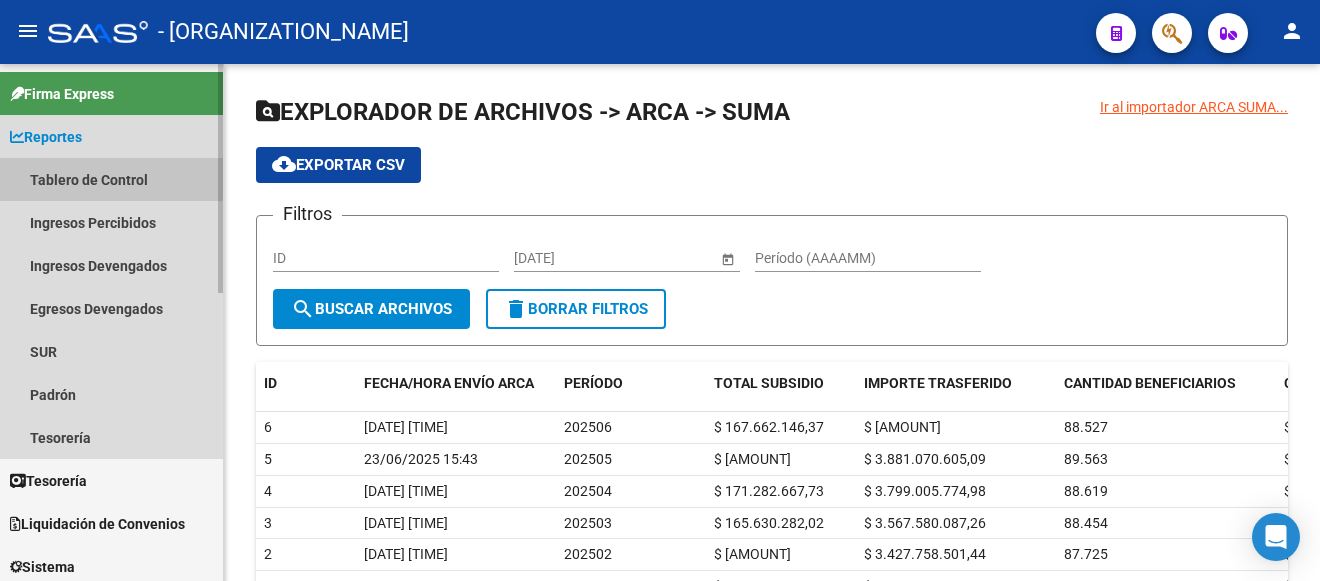 click on "Tablero de Control" at bounding box center [111, 179] 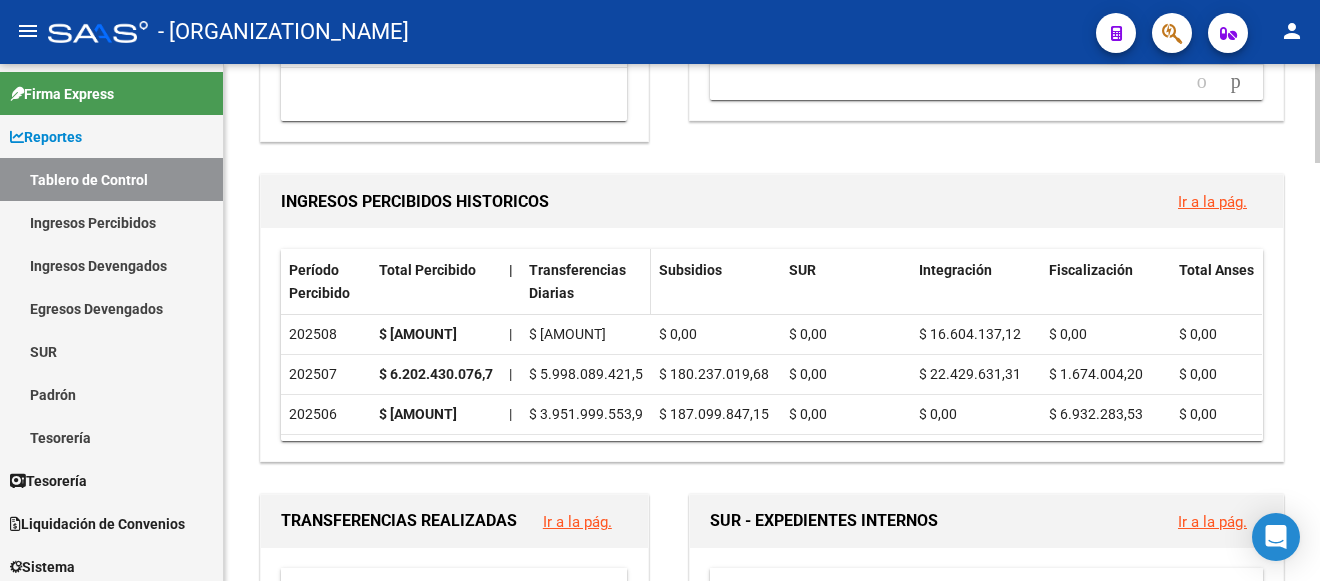 scroll, scrollTop: 600, scrollLeft: 0, axis: vertical 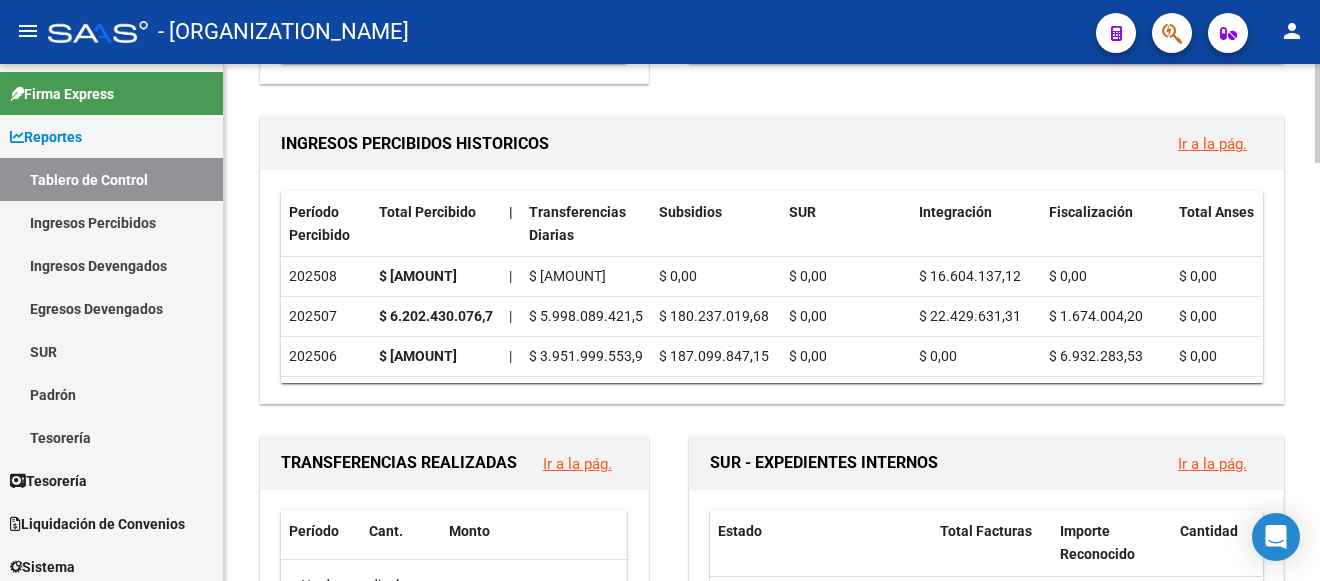 click on "Ir a la pág." 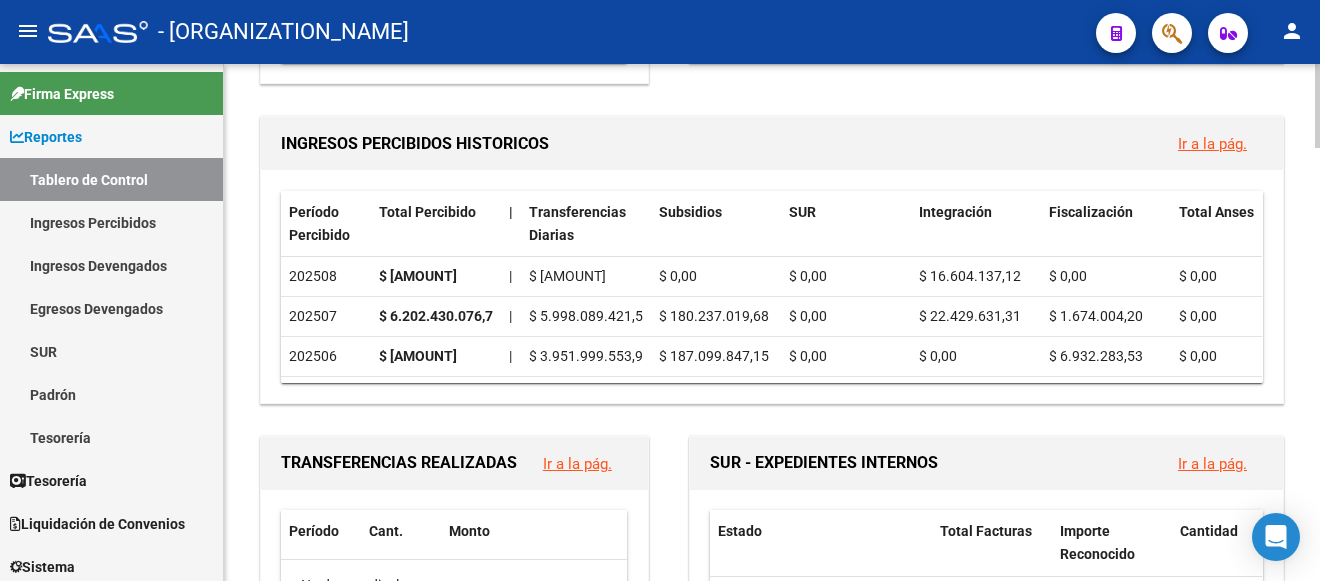 click on "Ir a la pág." 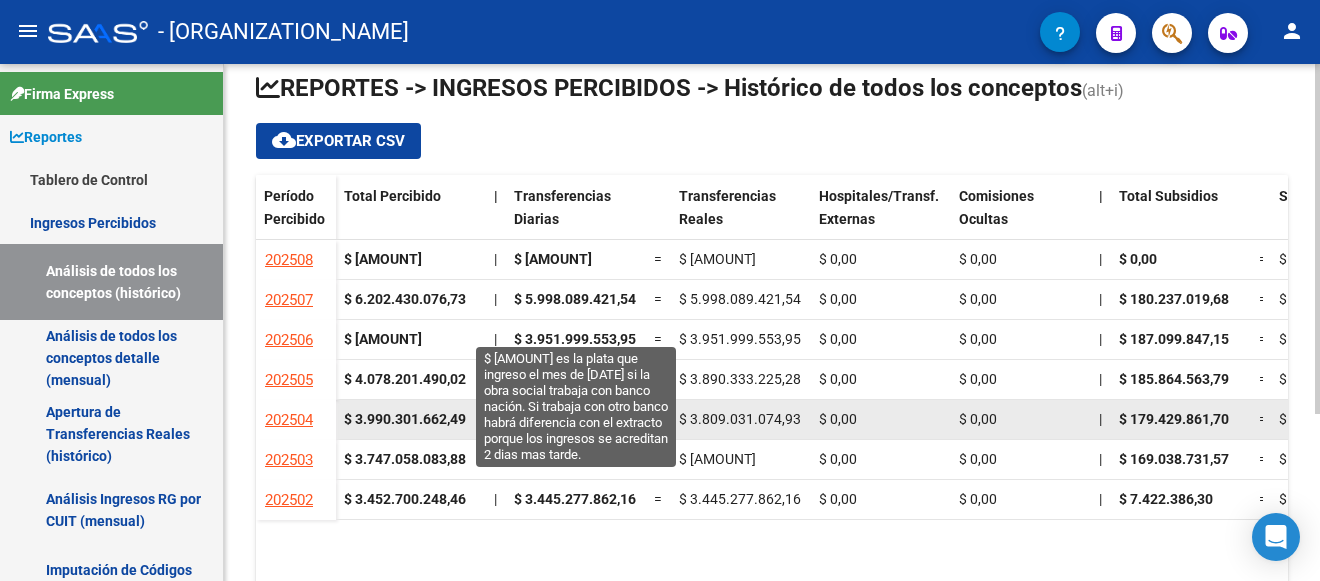 scroll, scrollTop: 246, scrollLeft: 0, axis: vertical 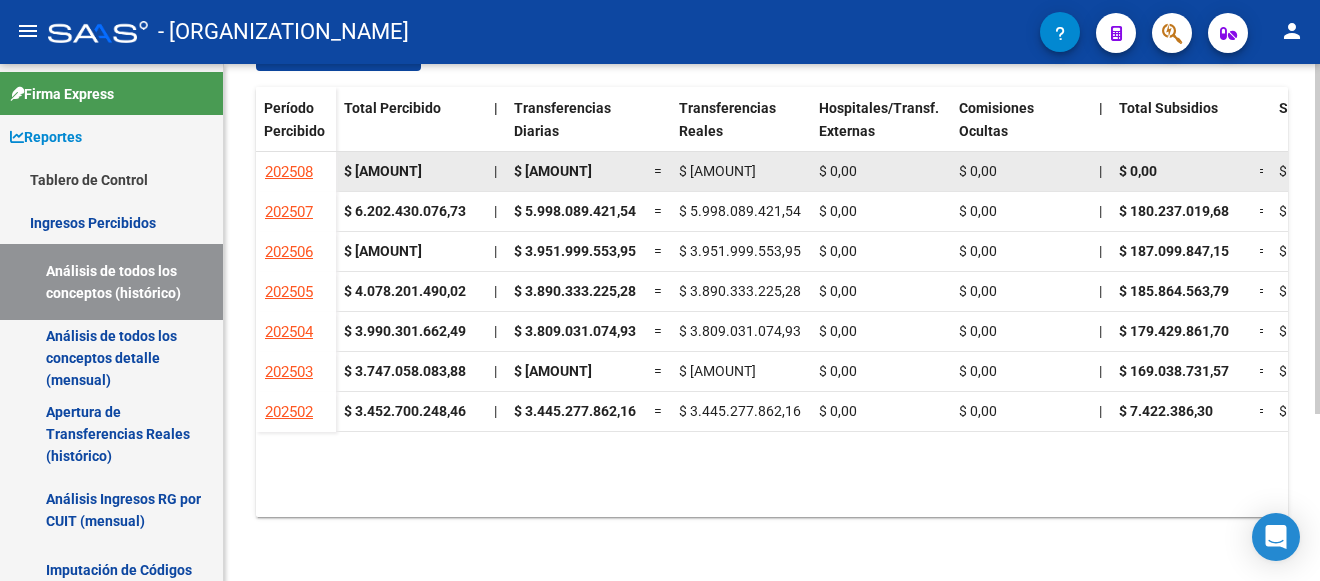 drag, startPoint x: 354, startPoint y: 170, endPoint x: 455, endPoint y: 176, distance: 101.17806 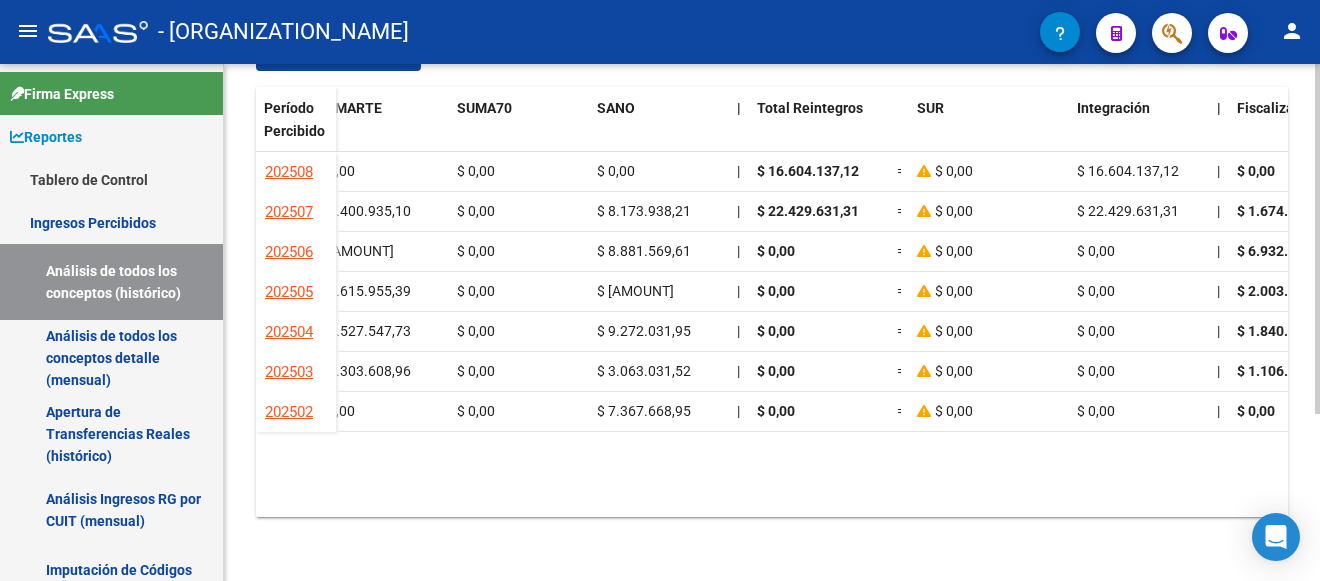 scroll, scrollTop: 0, scrollLeft: 1160, axis: horizontal 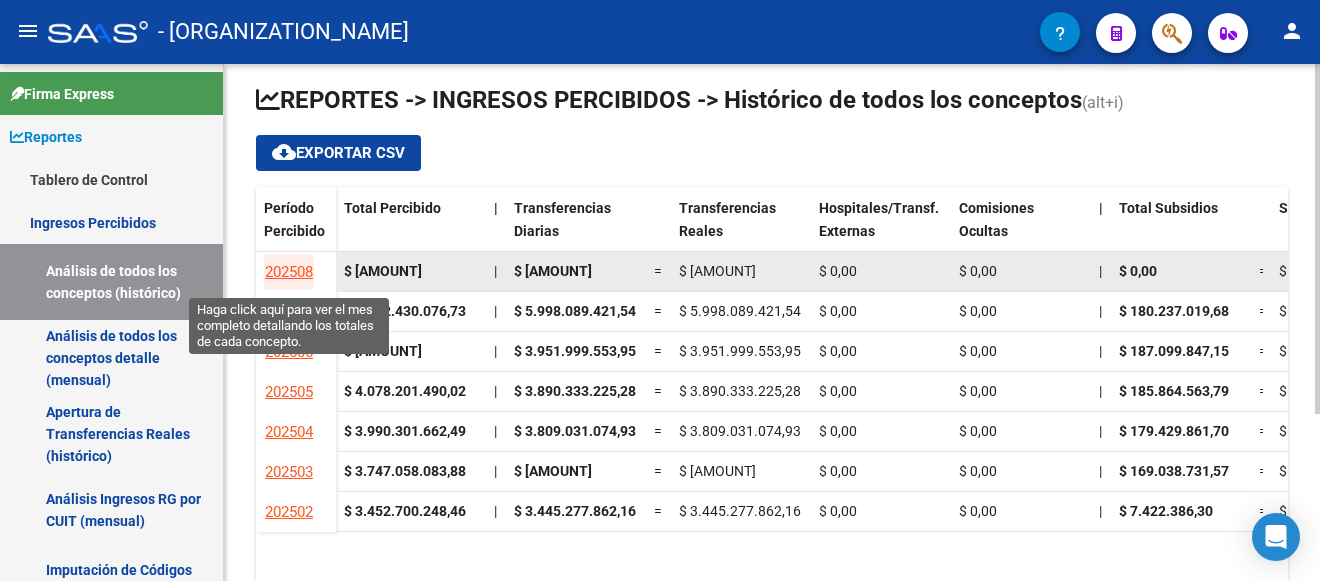 click on "202508" 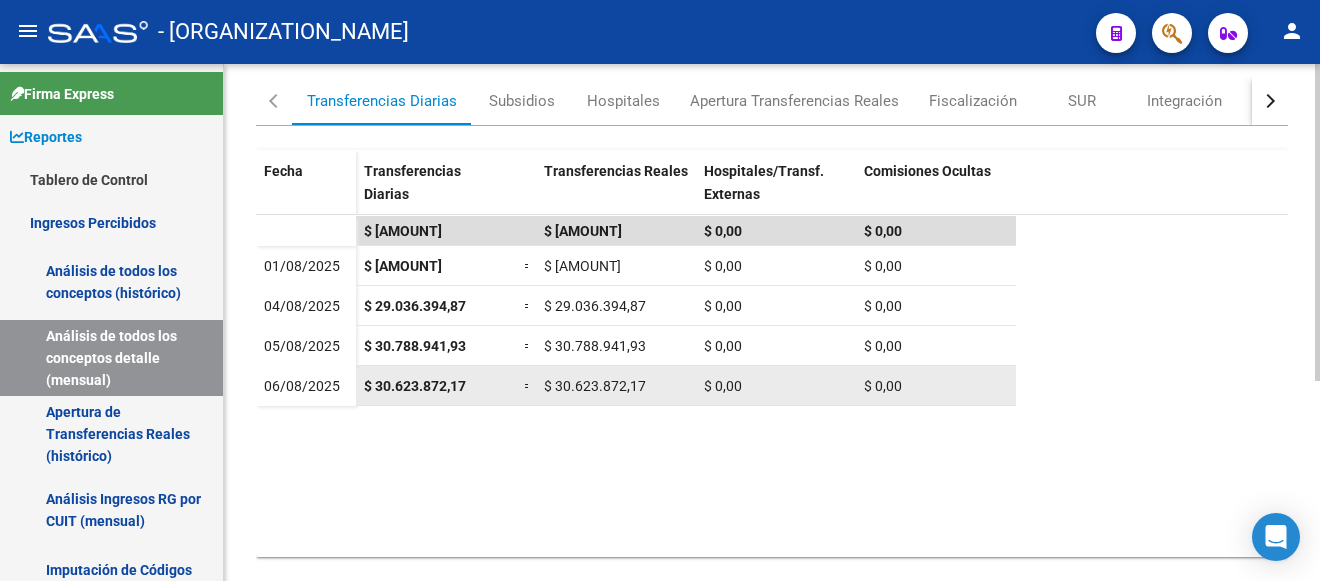 scroll, scrollTop: 286, scrollLeft: 0, axis: vertical 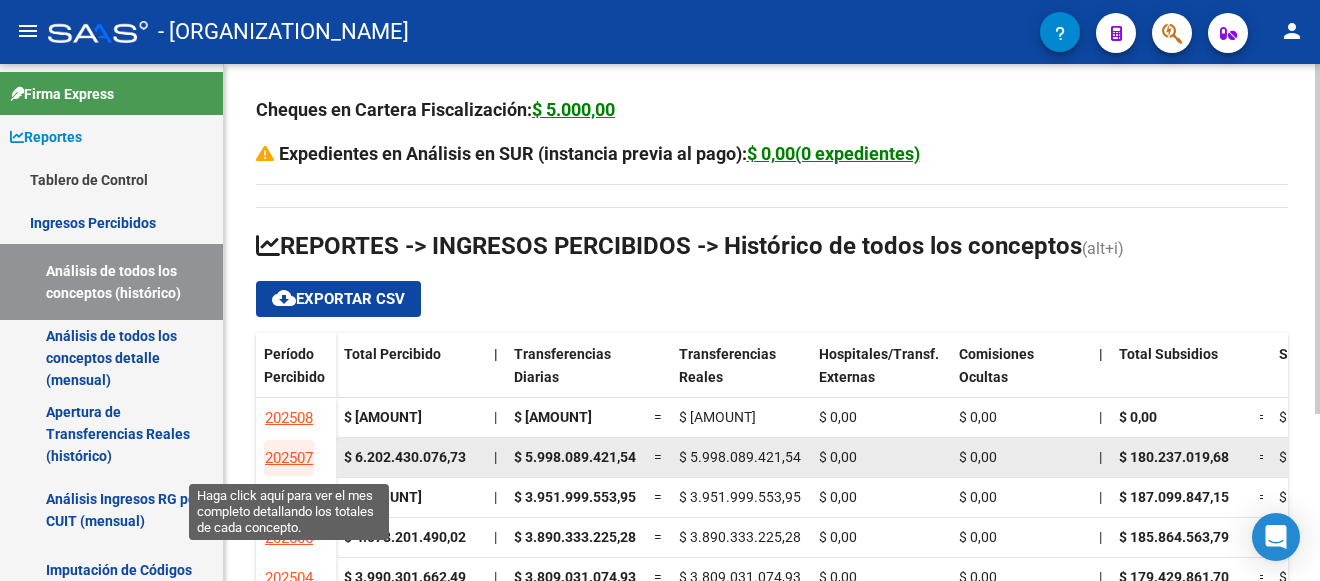 click on "202507" 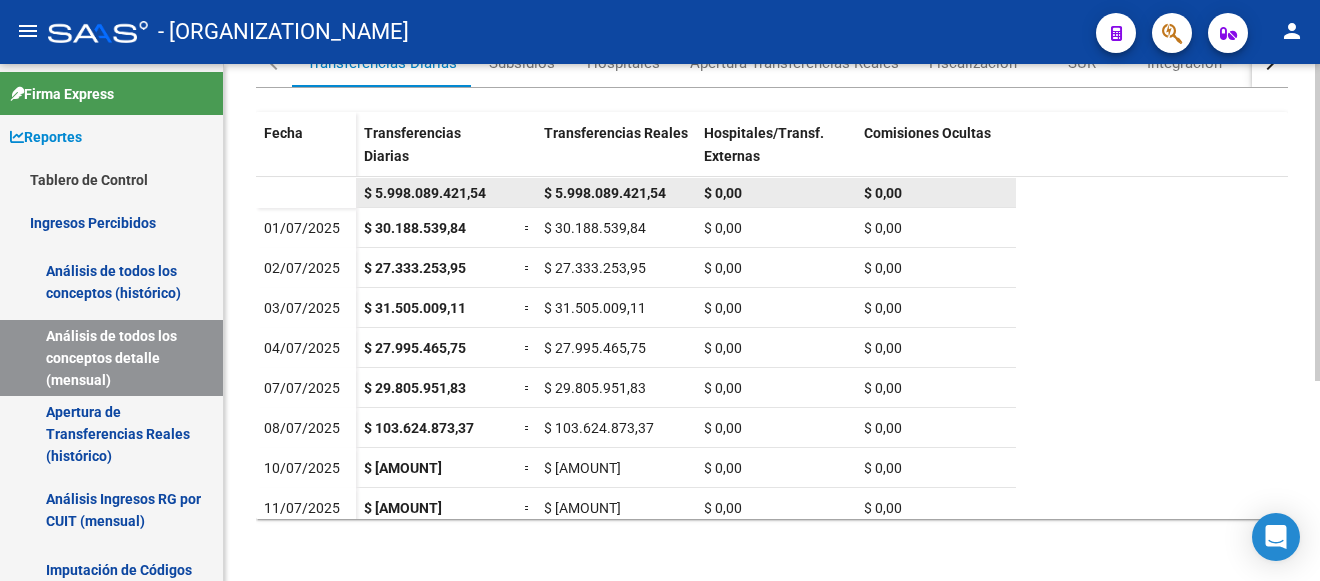 scroll, scrollTop: 325, scrollLeft: 0, axis: vertical 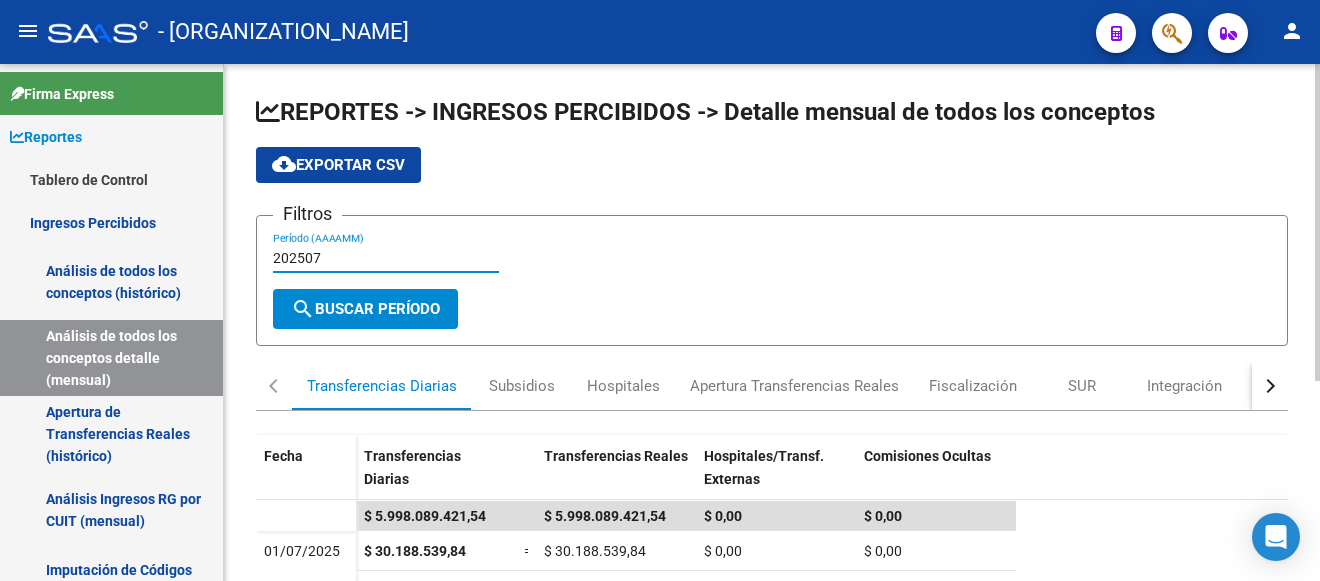 drag, startPoint x: 311, startPoint y: 255, endPoint x: 331, endPoint y: 259, distance: 20.396078 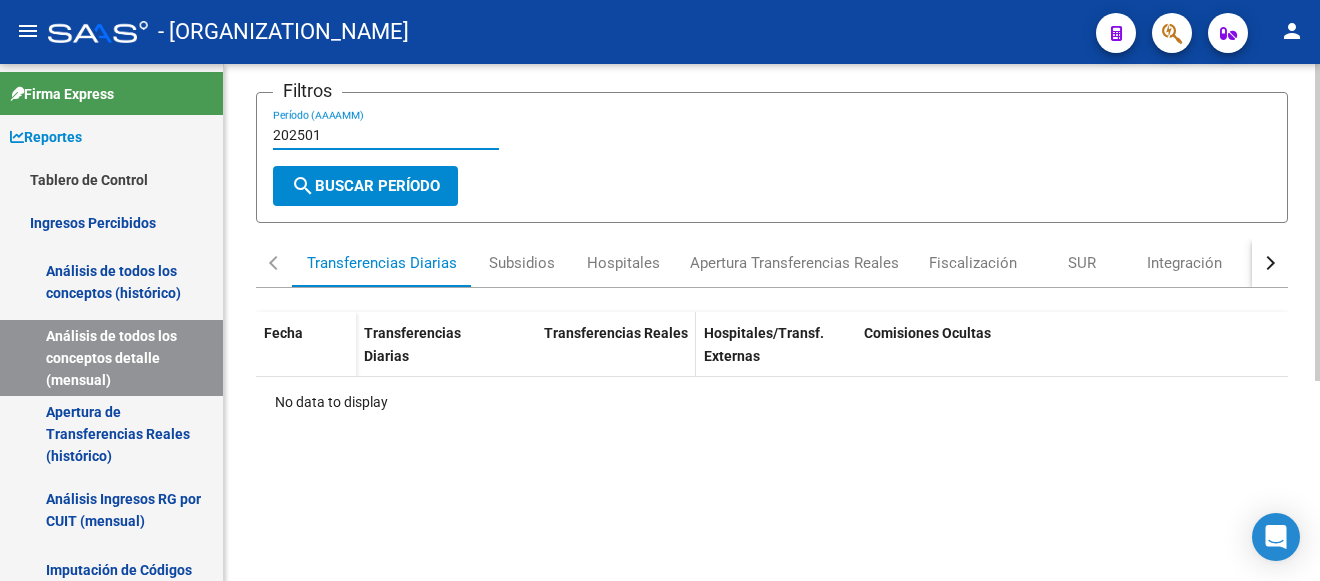 scroll, scrollTop: 0, scrollLeft: 0, axis: both 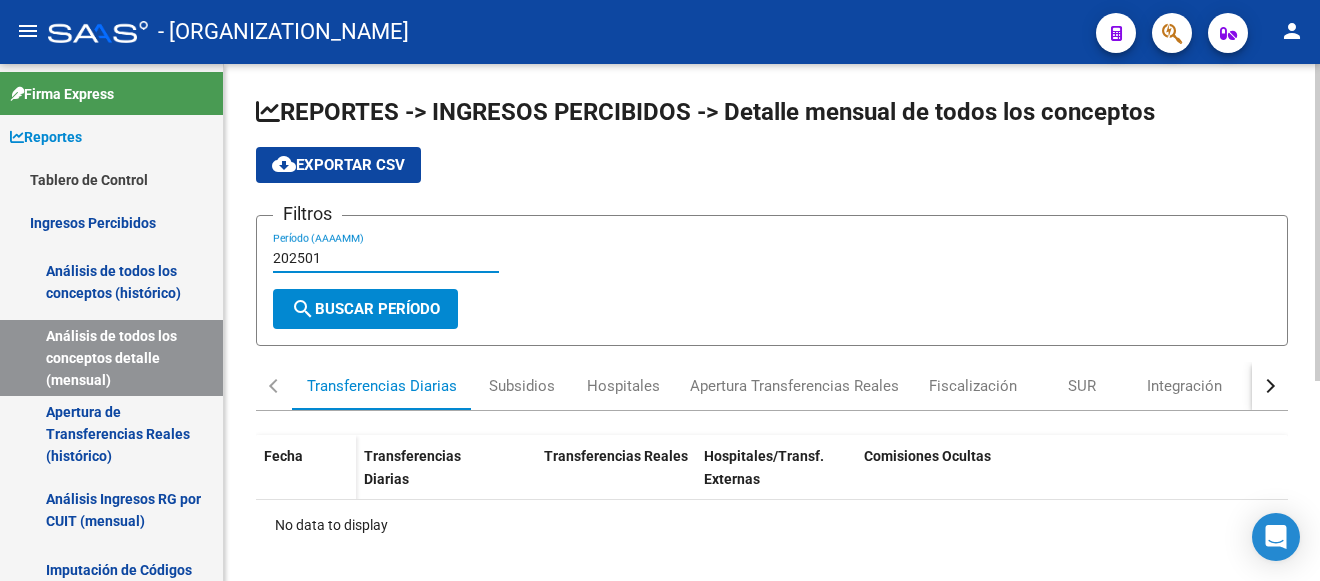 click on "202501" at bounding box center (386, 258) 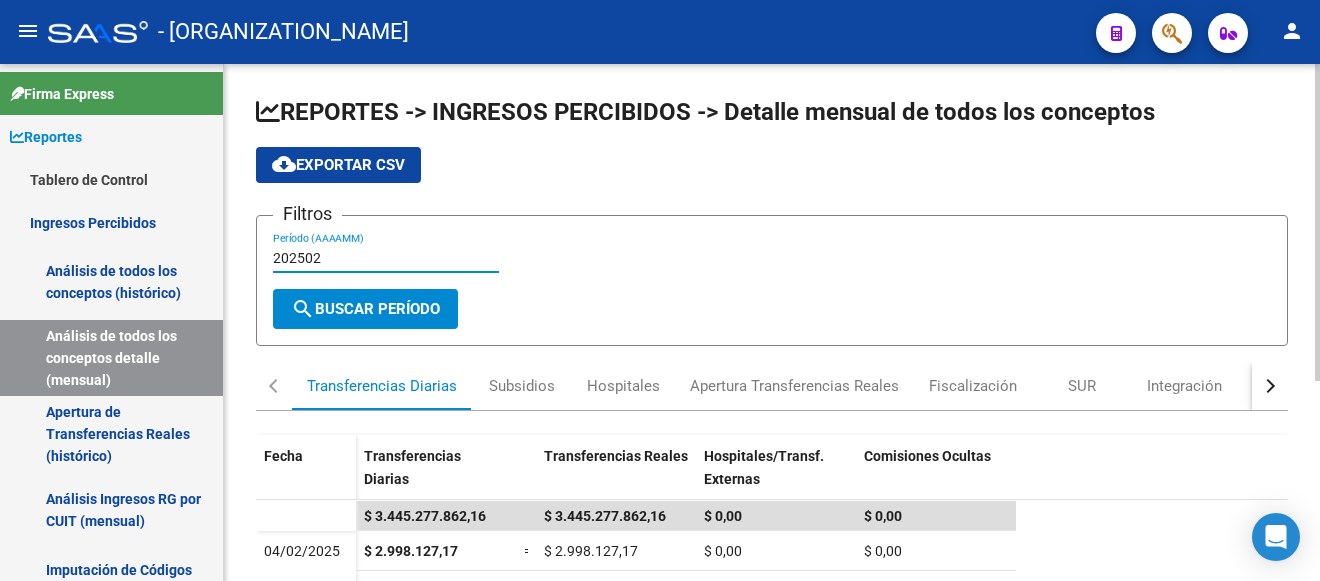 click on "cloud_download  Exportar CSV" 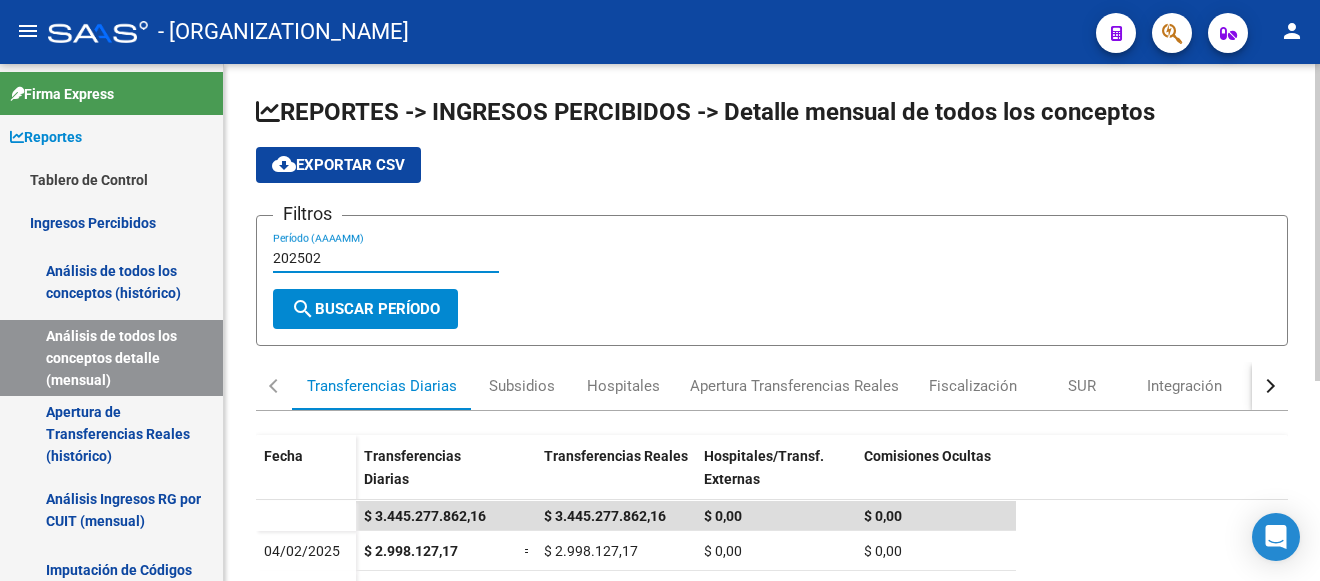 drag, startPoint x: 311, startPoint y: 254, endPoint x: 322, endPoint y: 257, distance: 11.401754 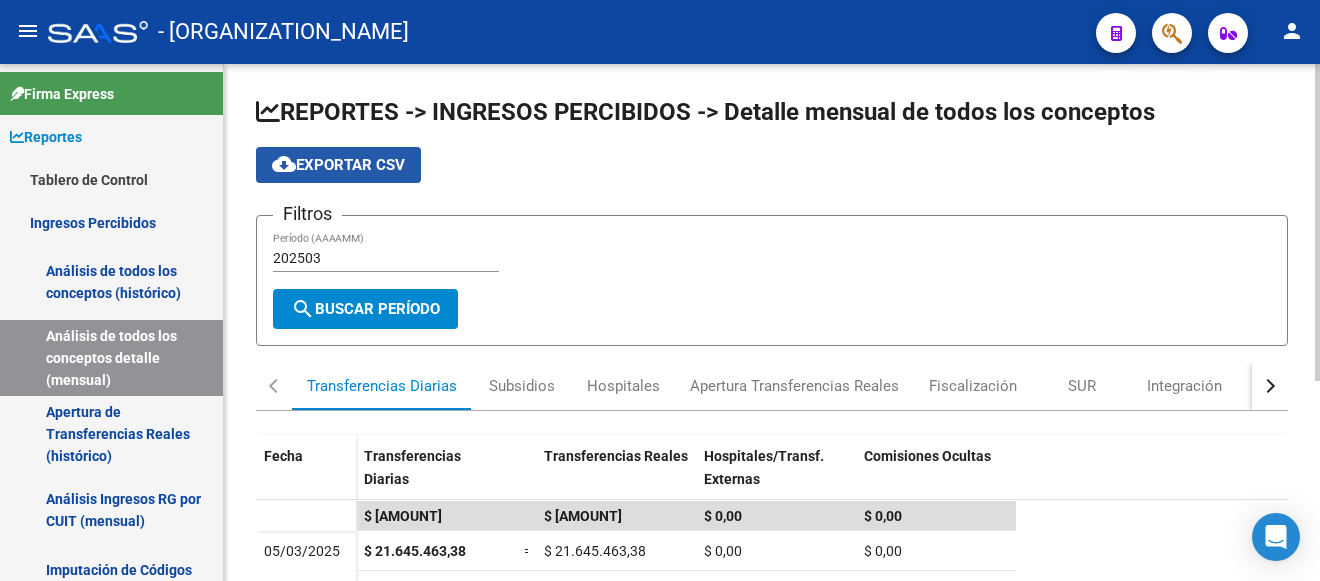 click on "cloud_download  Exportar CSV" 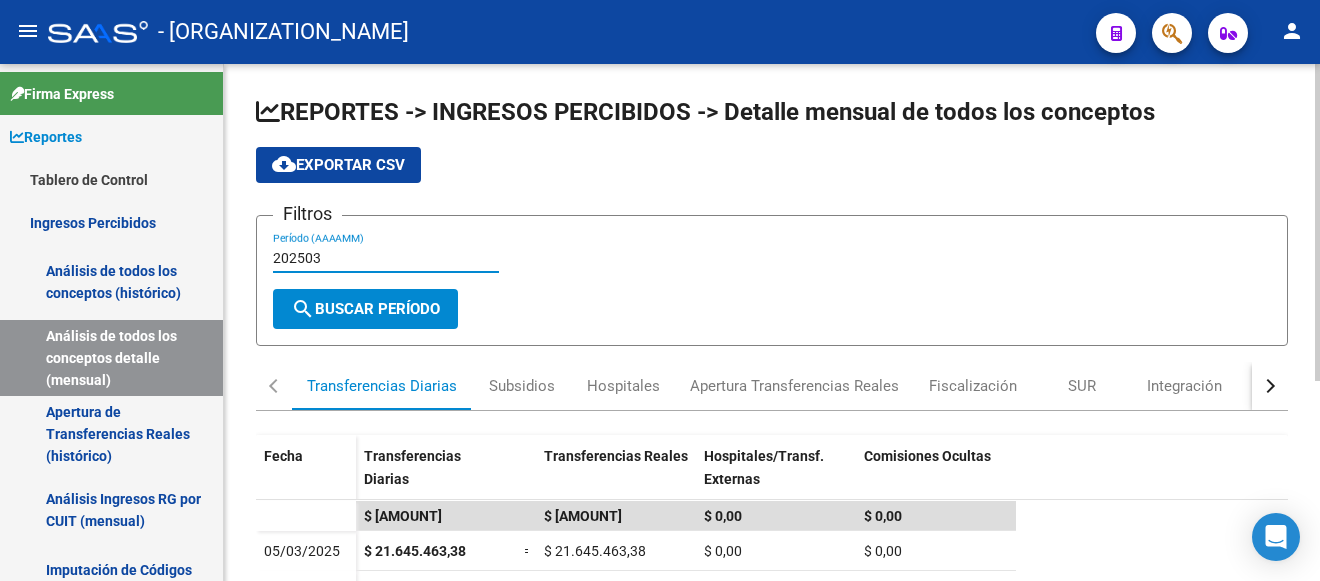 drag, startPoint x: 314, startPoint y: 255, endPoint x: 327, endPoint y: 255, distance: 13 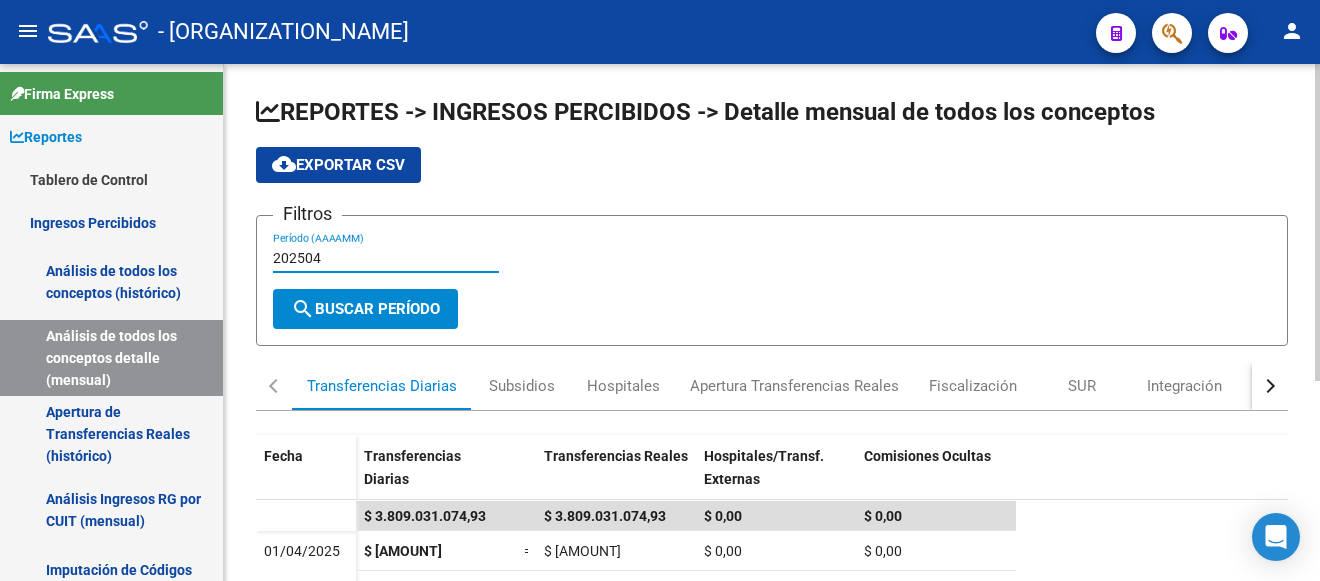 click on "cloud_download  Exportar CSV" 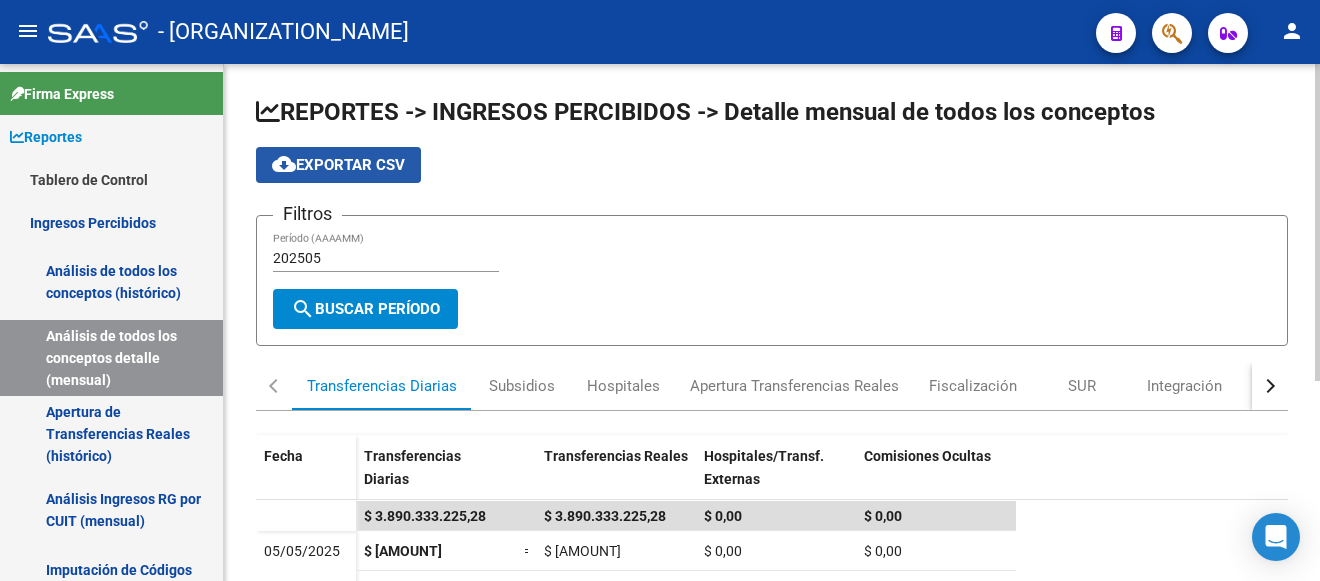 click on "cloud_download  Exportar CSV" 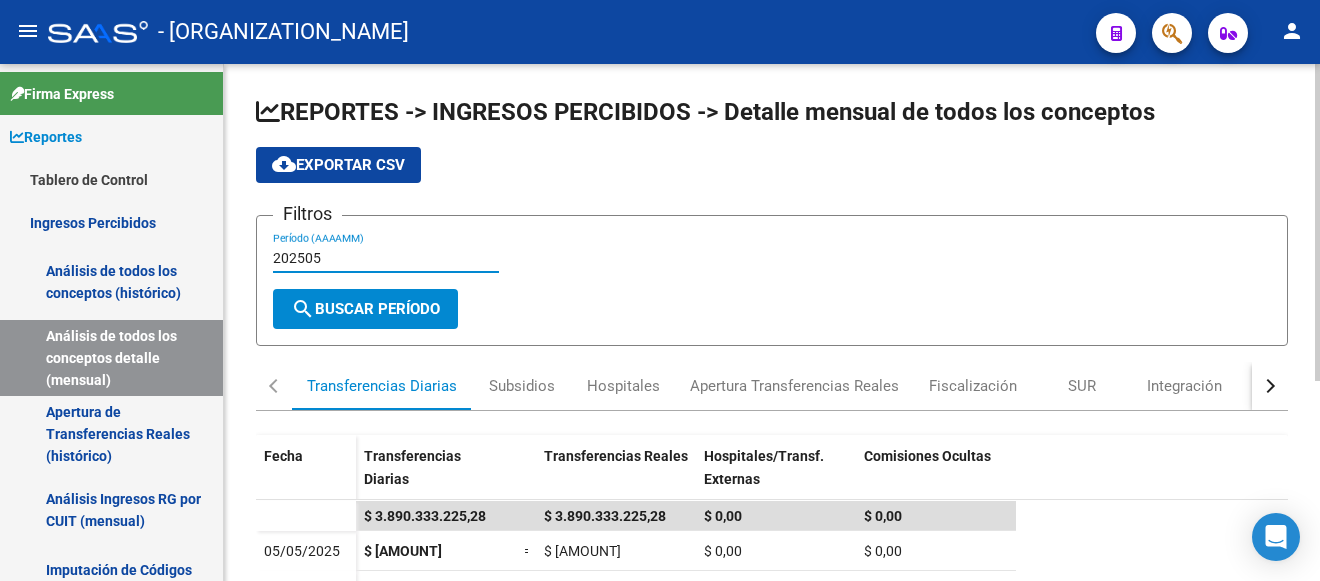 drag, startPoint x: 313, startPoint y: 259, endPoint x: 332, endPoint y: 257, distance: 19.104973 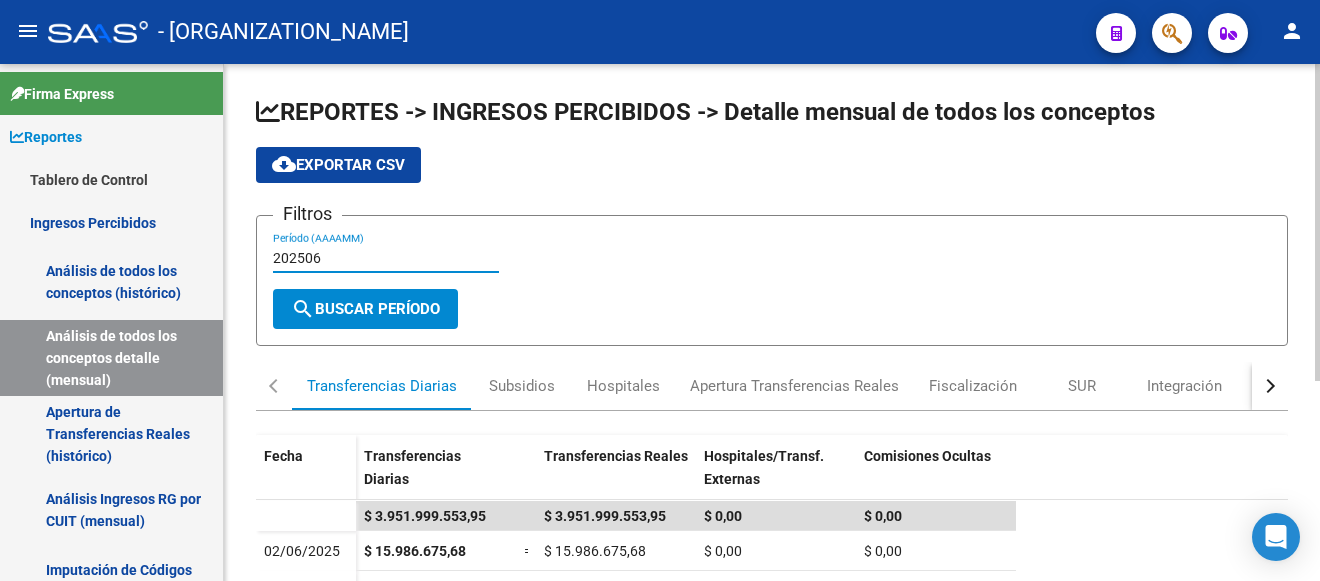 click on "cloud_download  Exportar CSV" 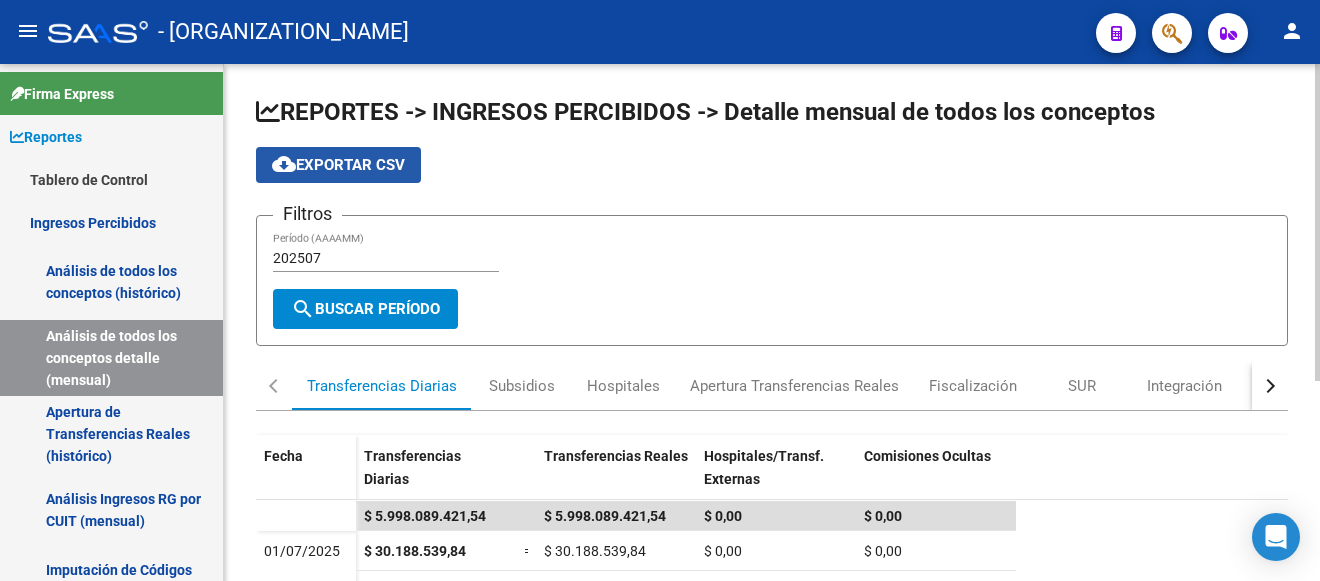 click on "cloud_download  Exportar CSV" 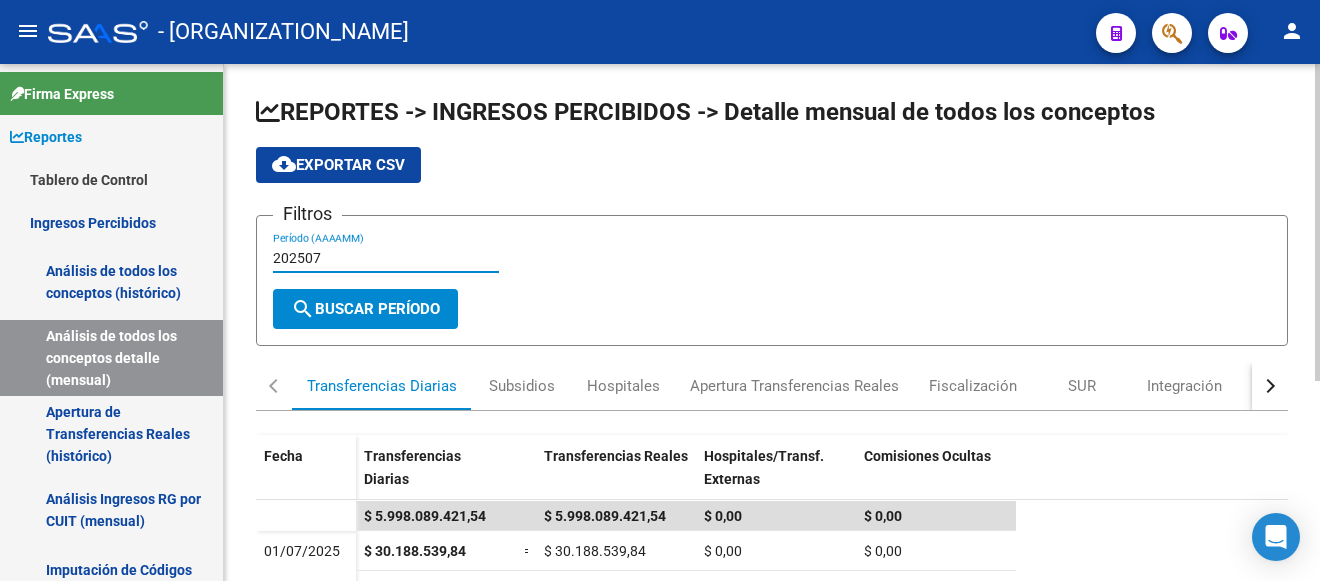 click on "202507" at bounding box center [386, 258] 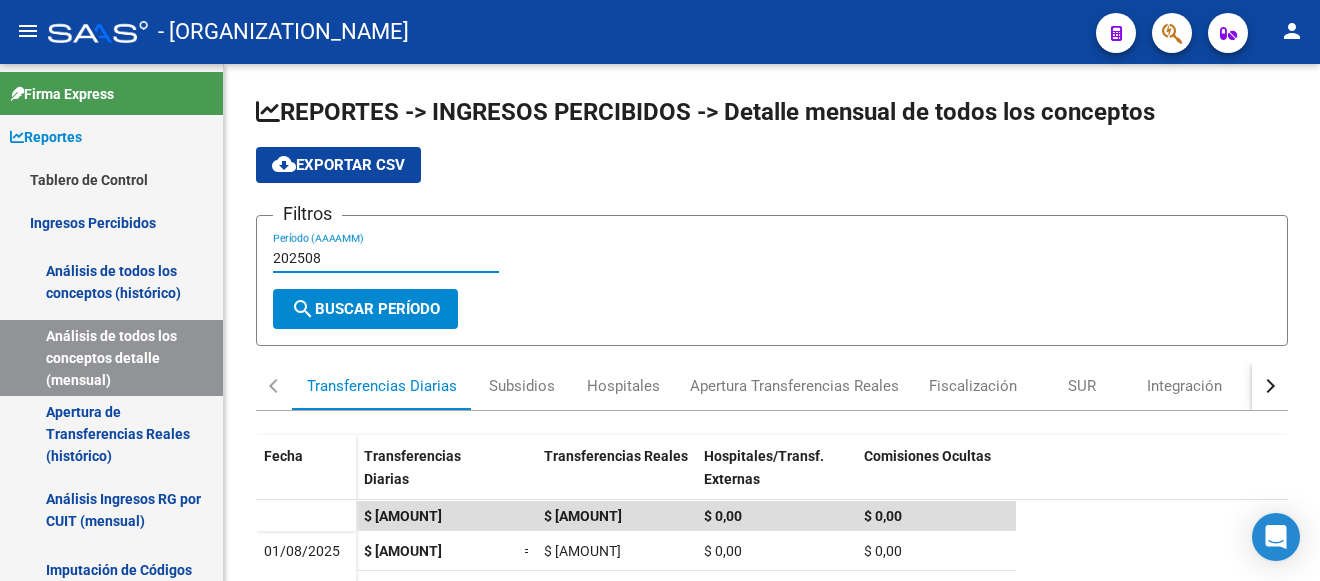 type on "202508" 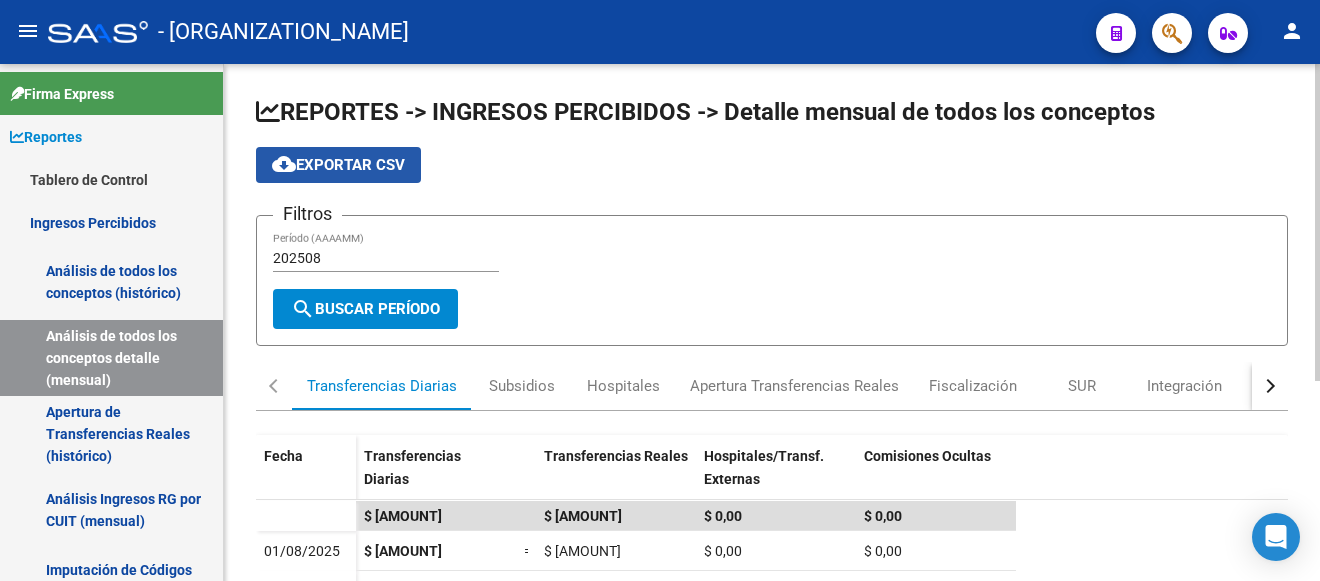 click on "cloud_download  Exportar CSV" 